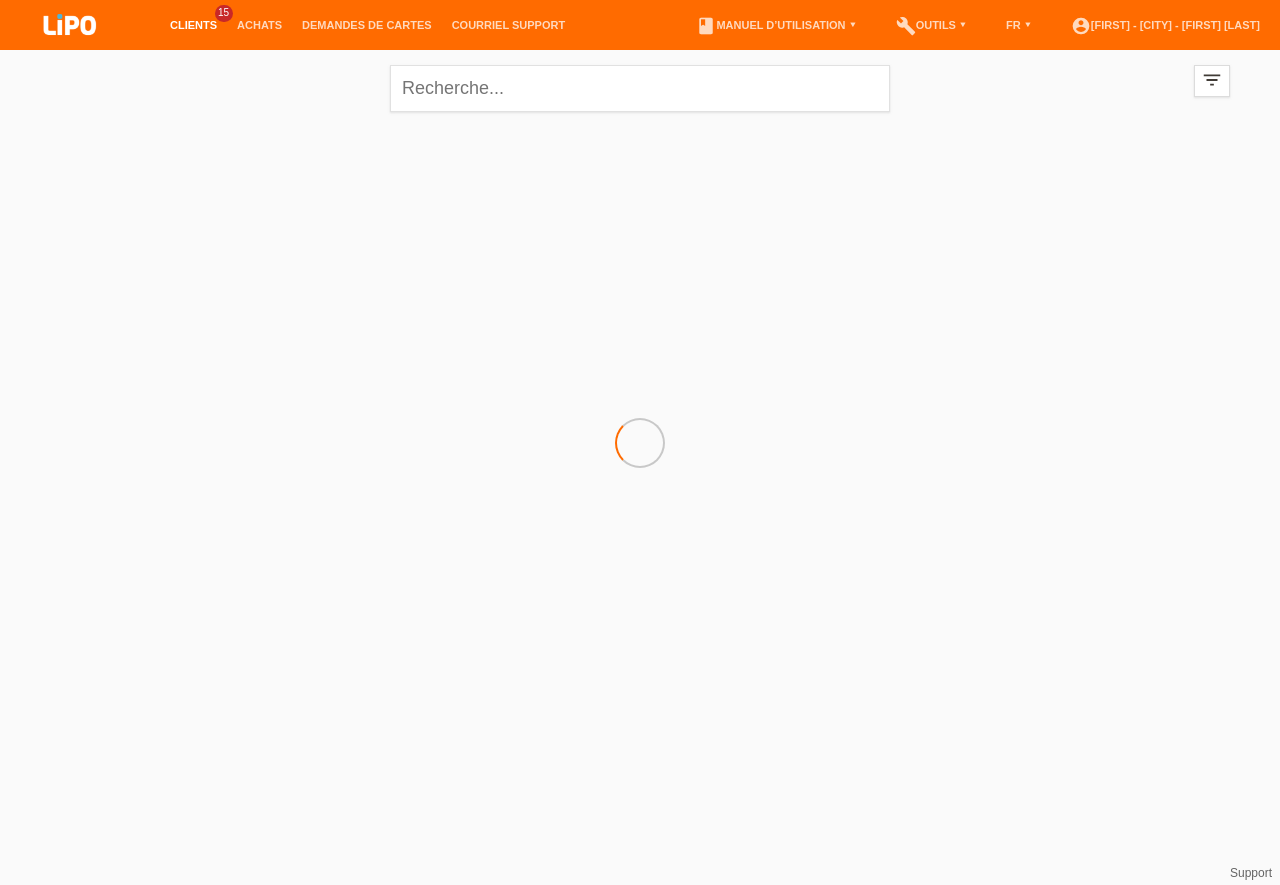scroll, scrollTop: 0, scrollLeft: 0, axis: both 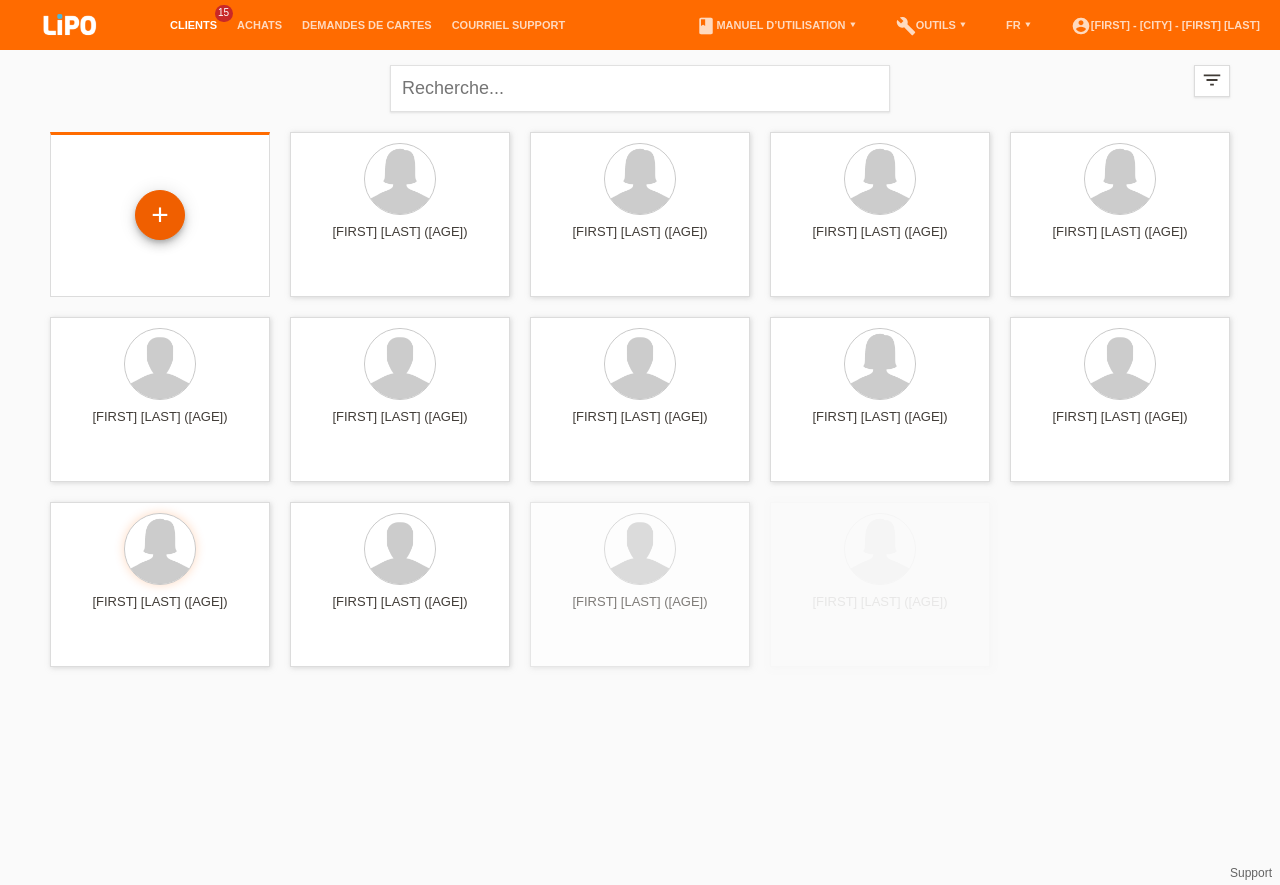 click on "+" at bounding box center (160, 215) 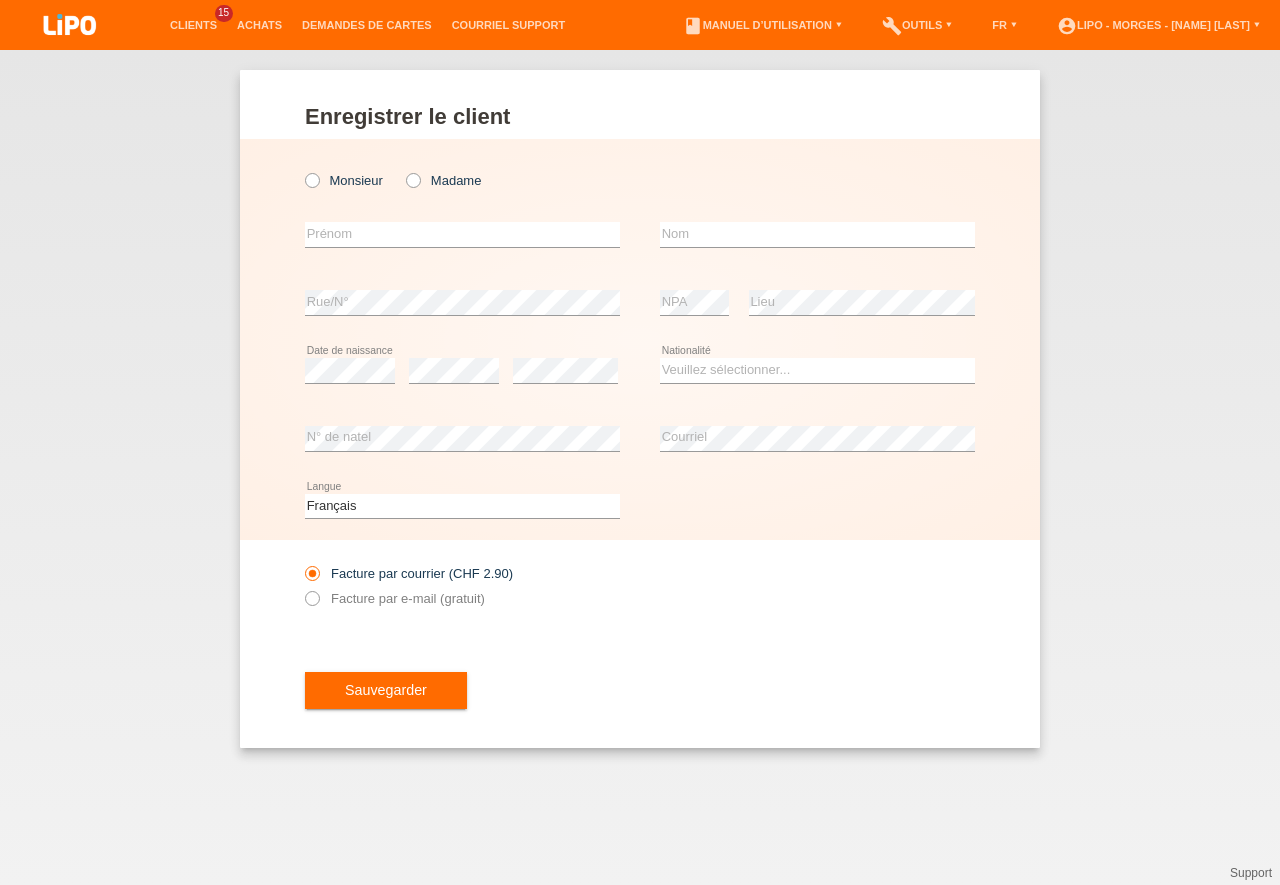 scroll, scrollTop: 0, scrollLeft: 0, axis: both 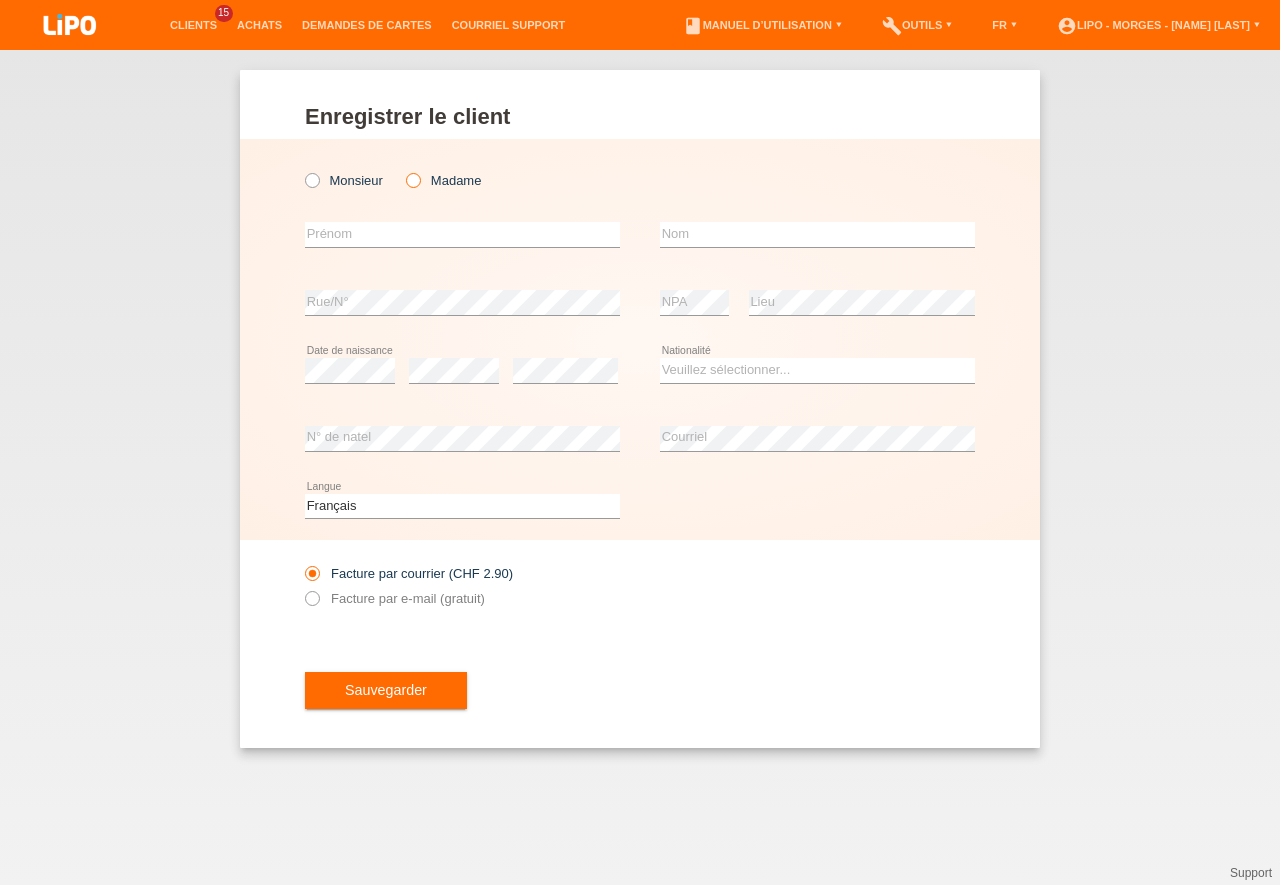 click at bounding box center (403, 170) 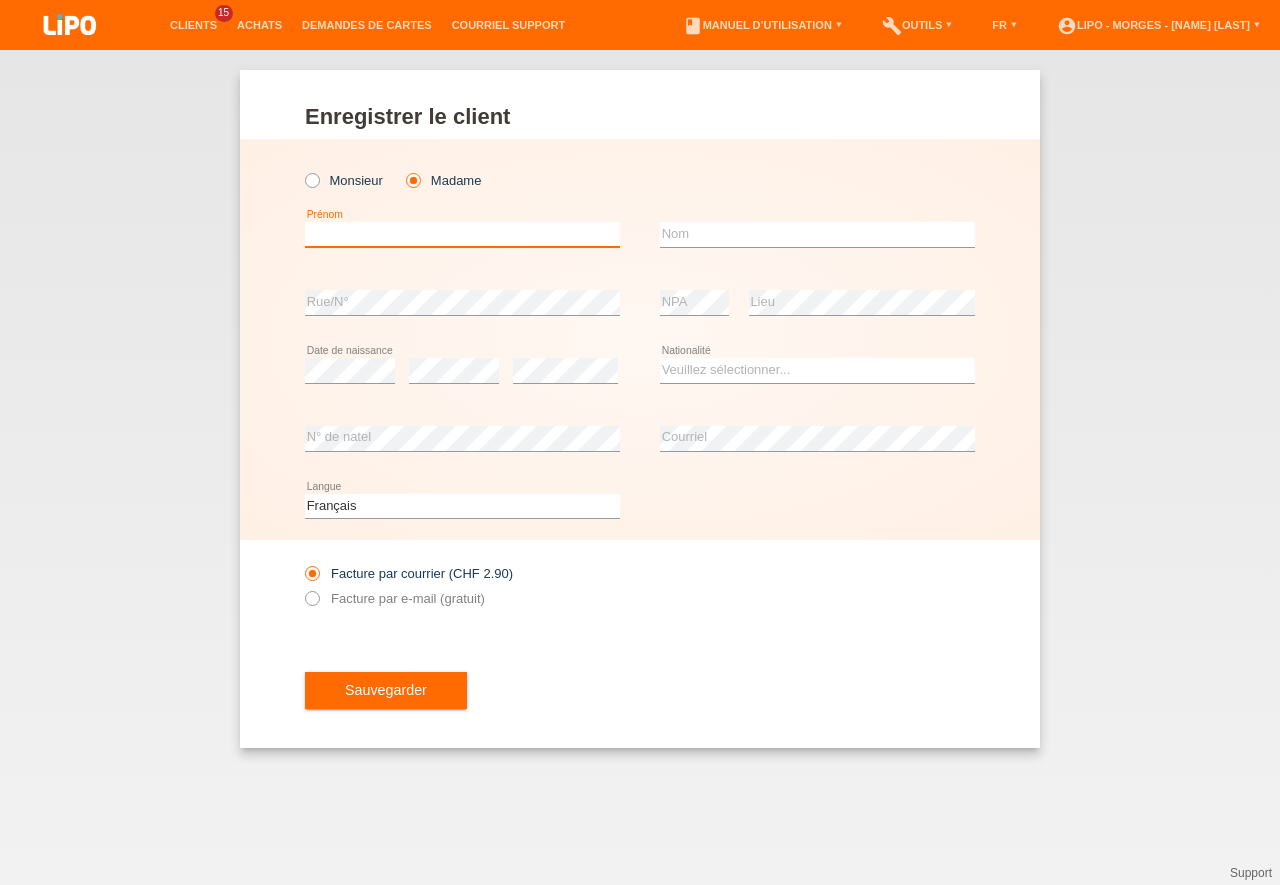 click at bounding box center [462, 234] 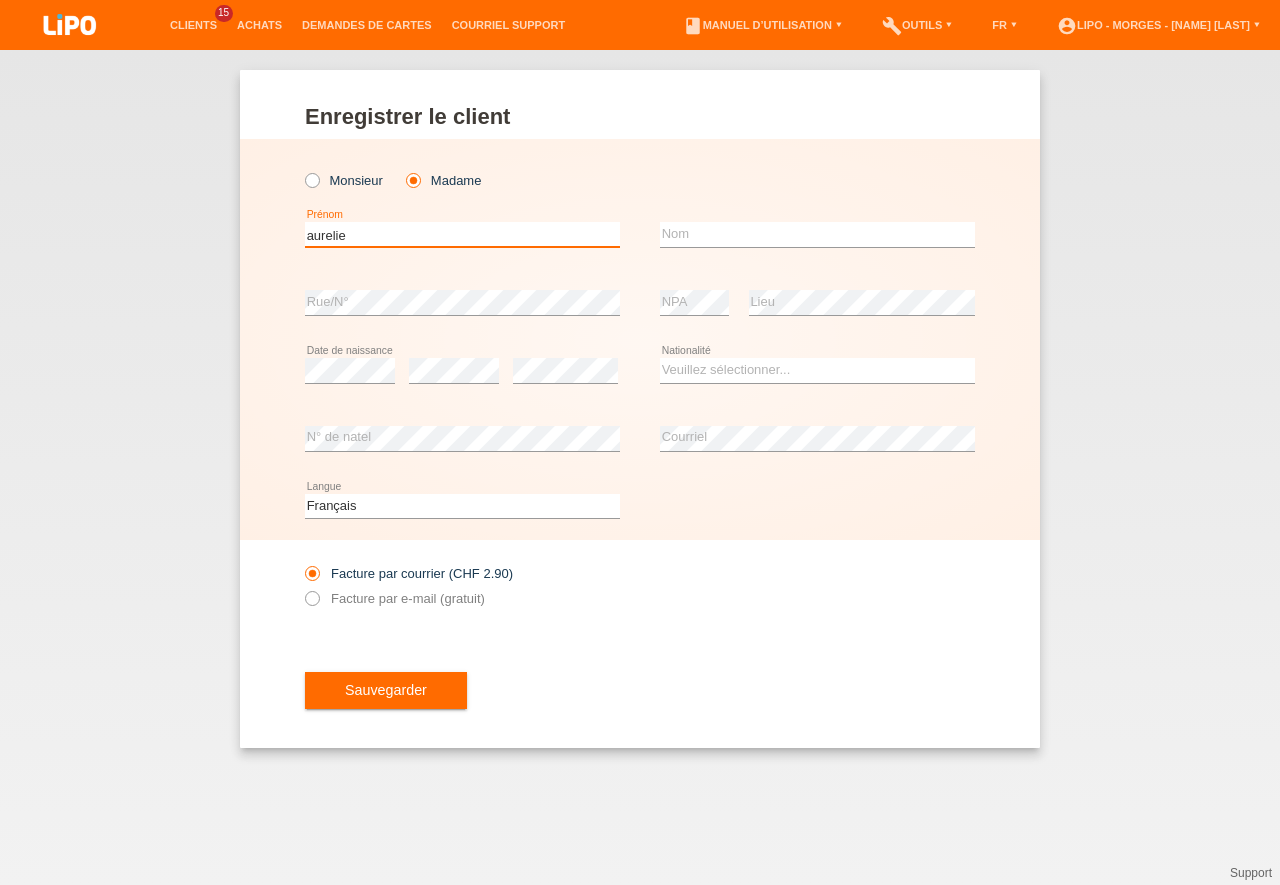 type on "aurelie" 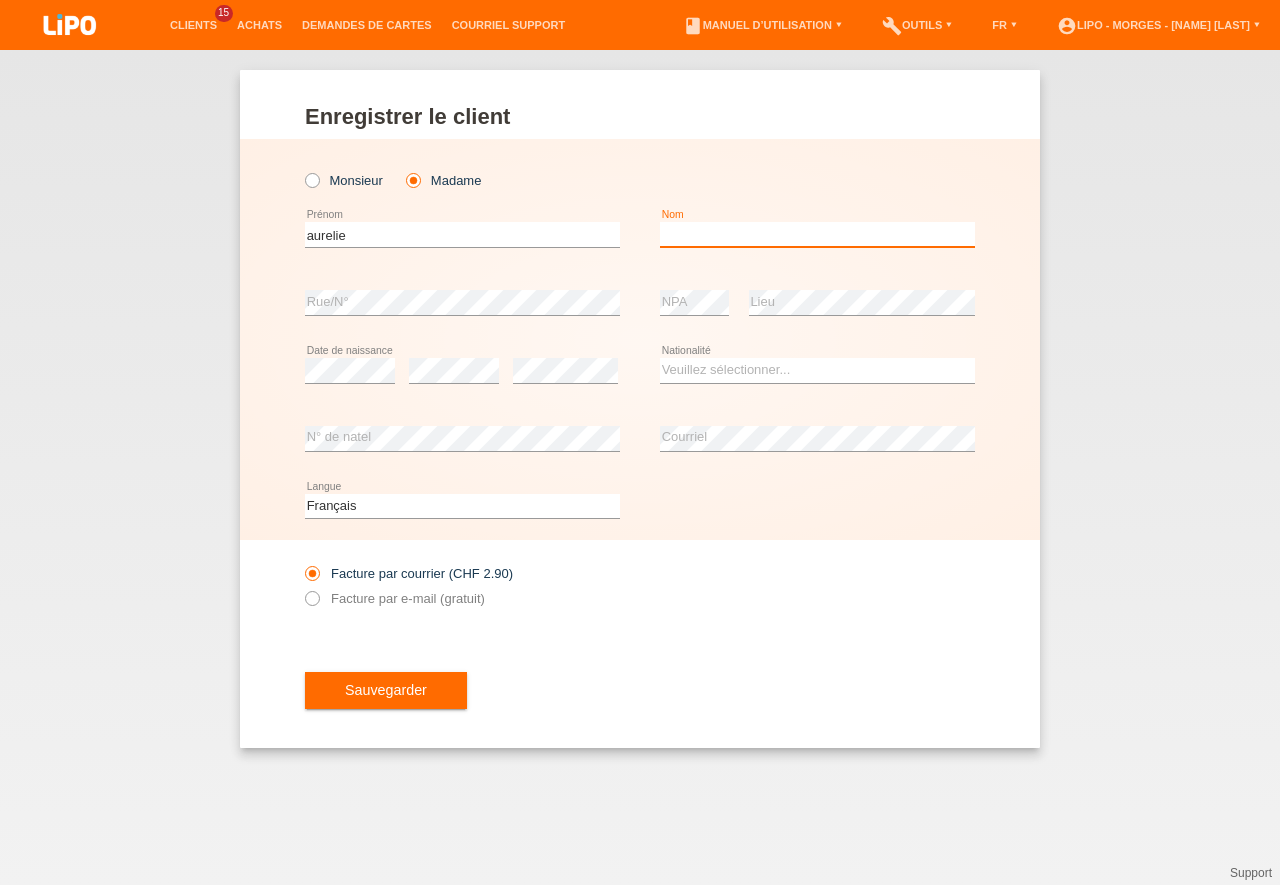 click at bounding box center [817, 234] 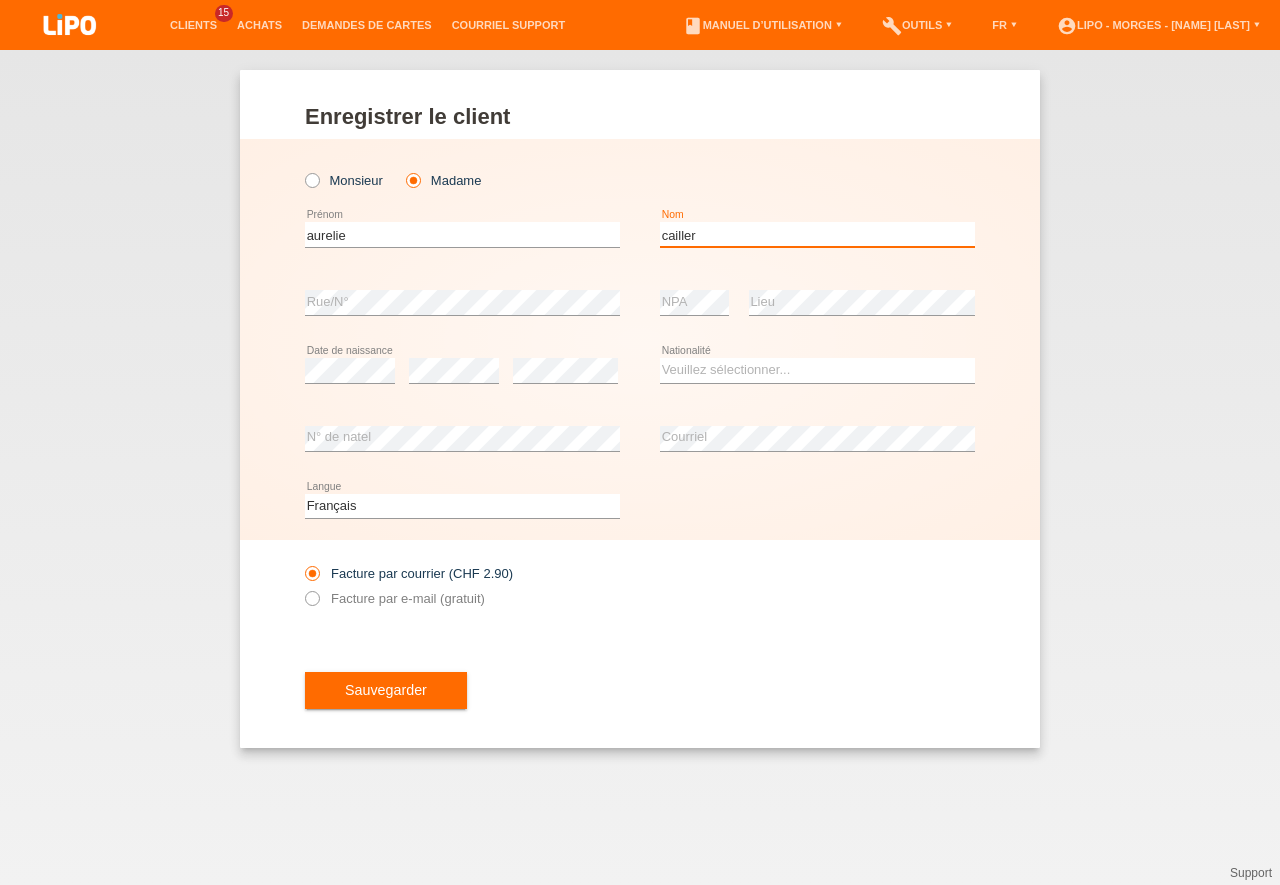 type on "cailler" 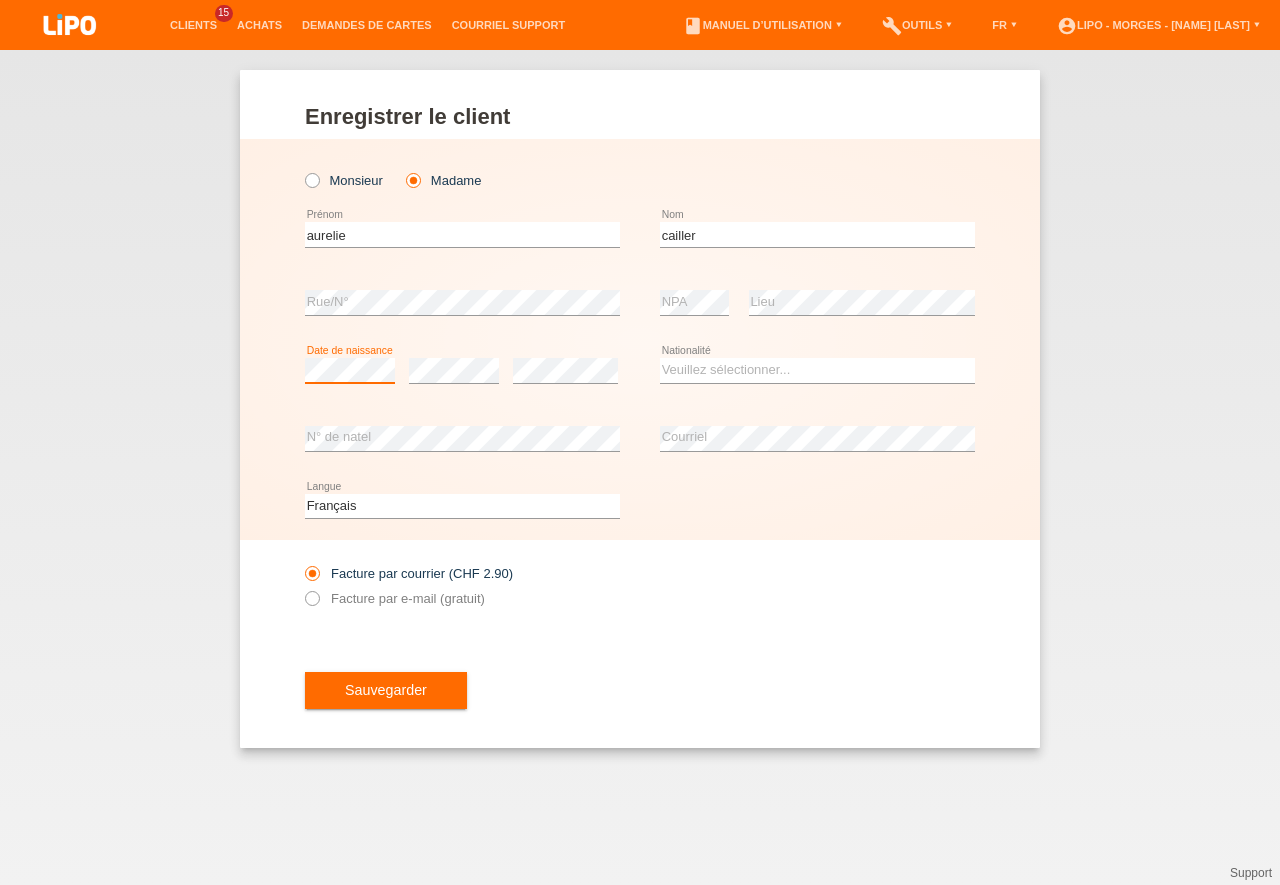 scroll, scrollTop: 0, scrollLeft: 0, axis: both 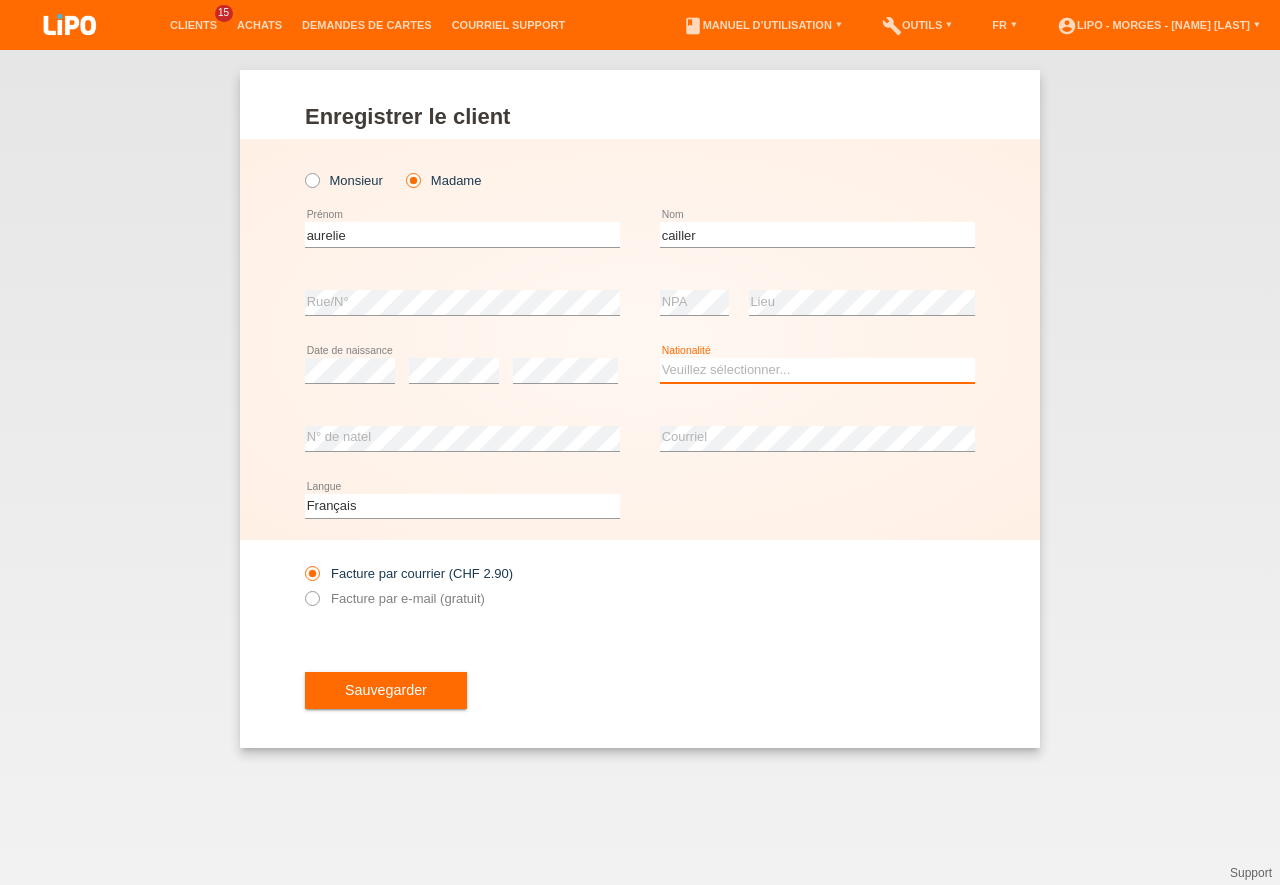 click on "Veuillez sélectionner...
Suisse
Allemagne
Autriche
Liechtenstein
------------
Afghanistan
Afrique du Sud
Åland
Albanie
Algérie Allemagne Andorre Angola Anguilla Antarctique Antigua-et-Barbuda Argentine" at bounding box center [817, 370] 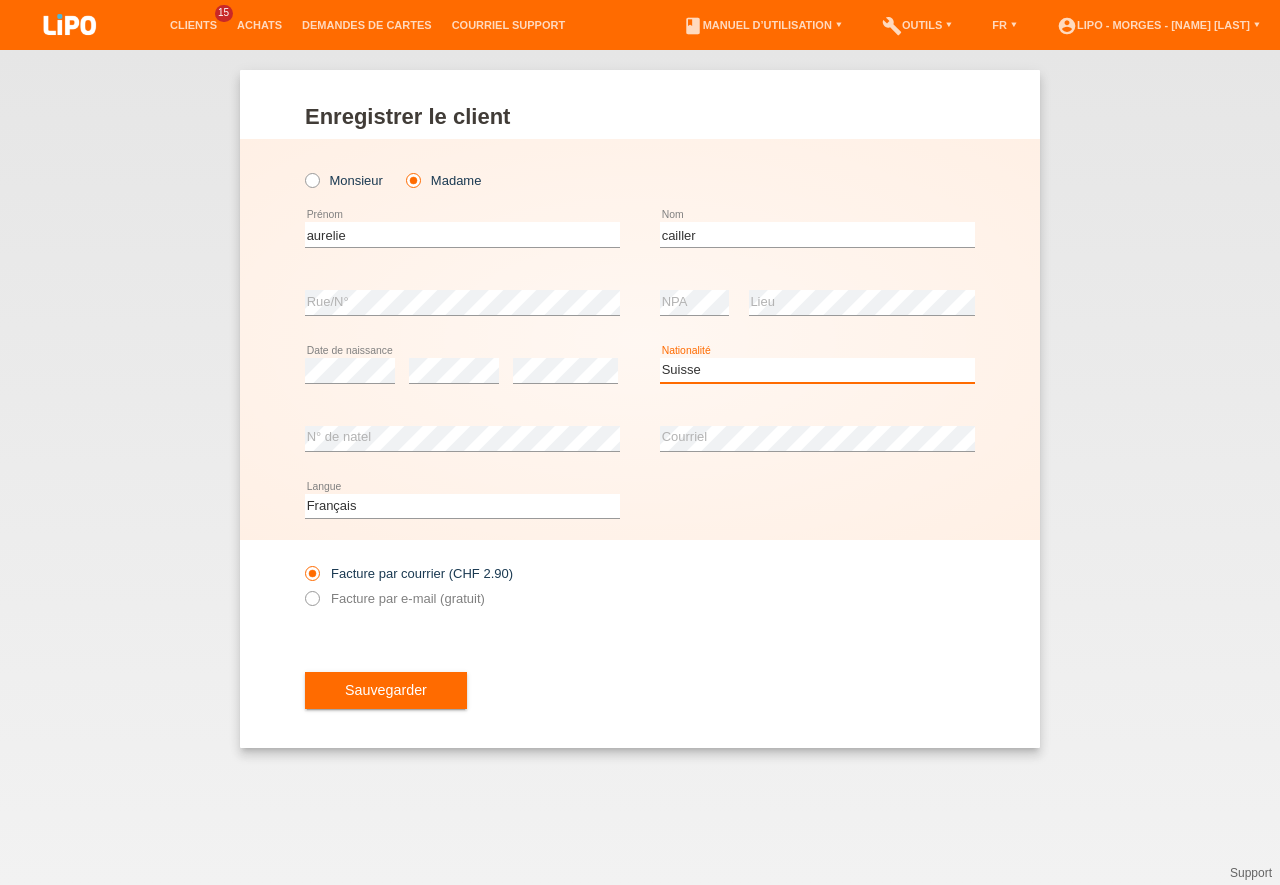 click on "Suisse" at bounding box center [0, 0] 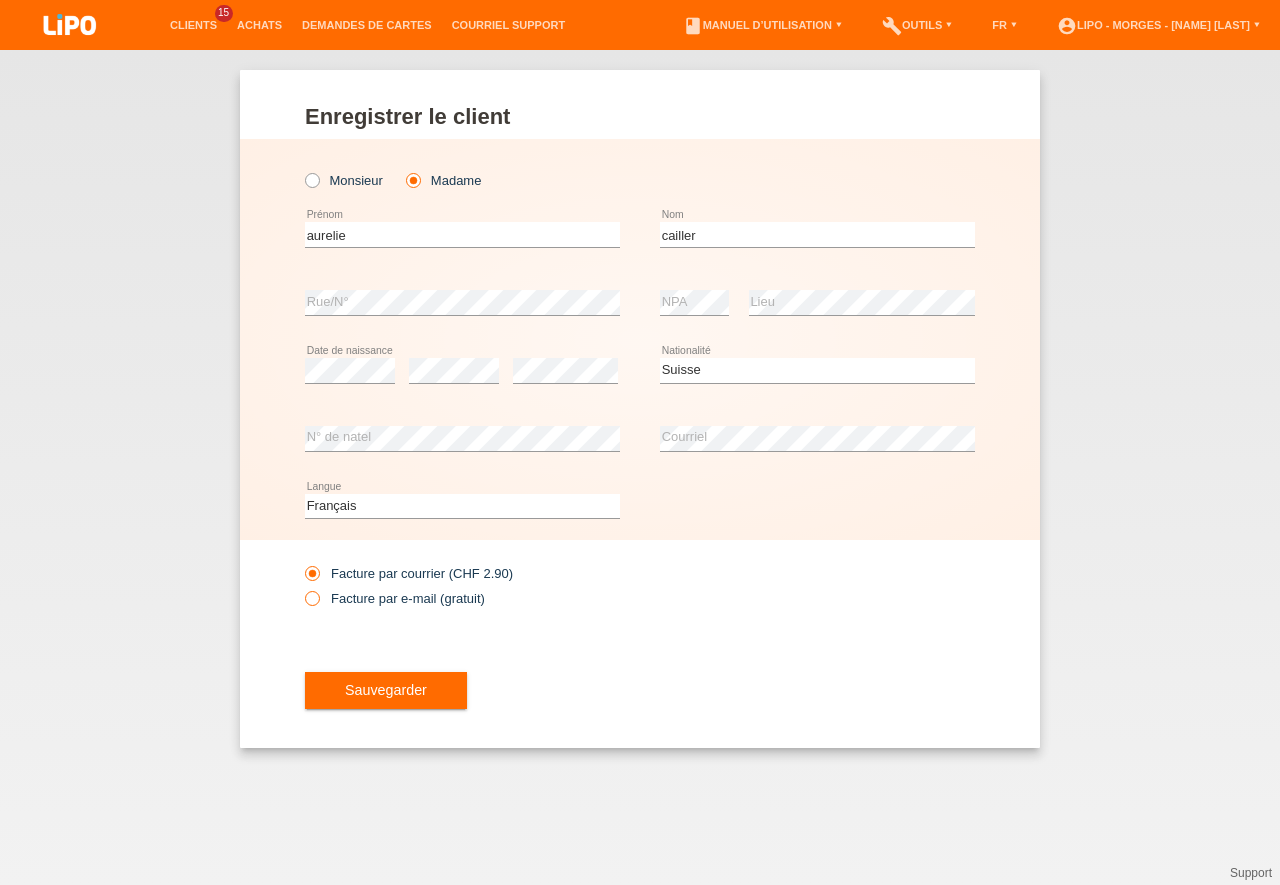 click at bounding box center (302, 588) 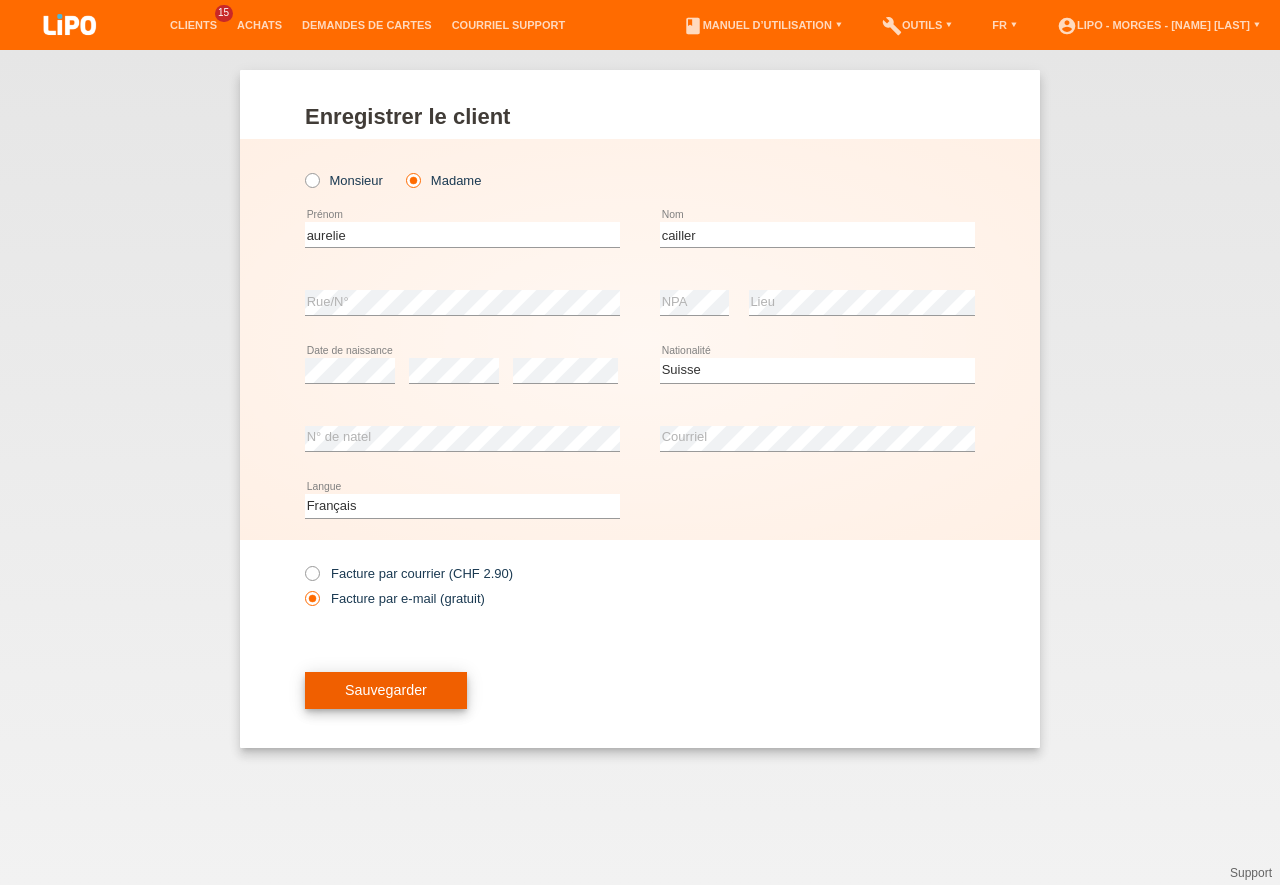 click on "Sauvegarder" at bounding box center [386, 690] 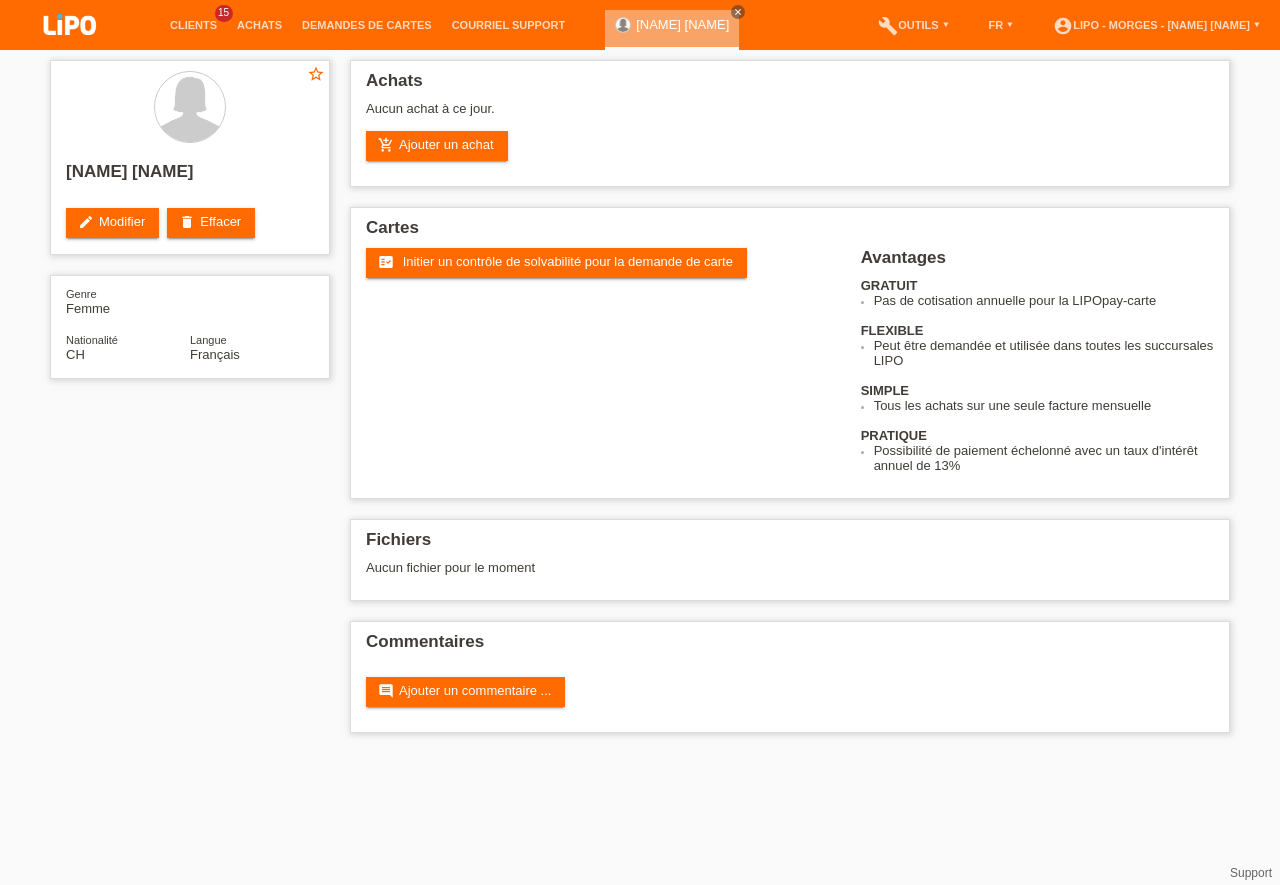 scroll, scrollTop: 0, scrollLeft: 0, axis: both 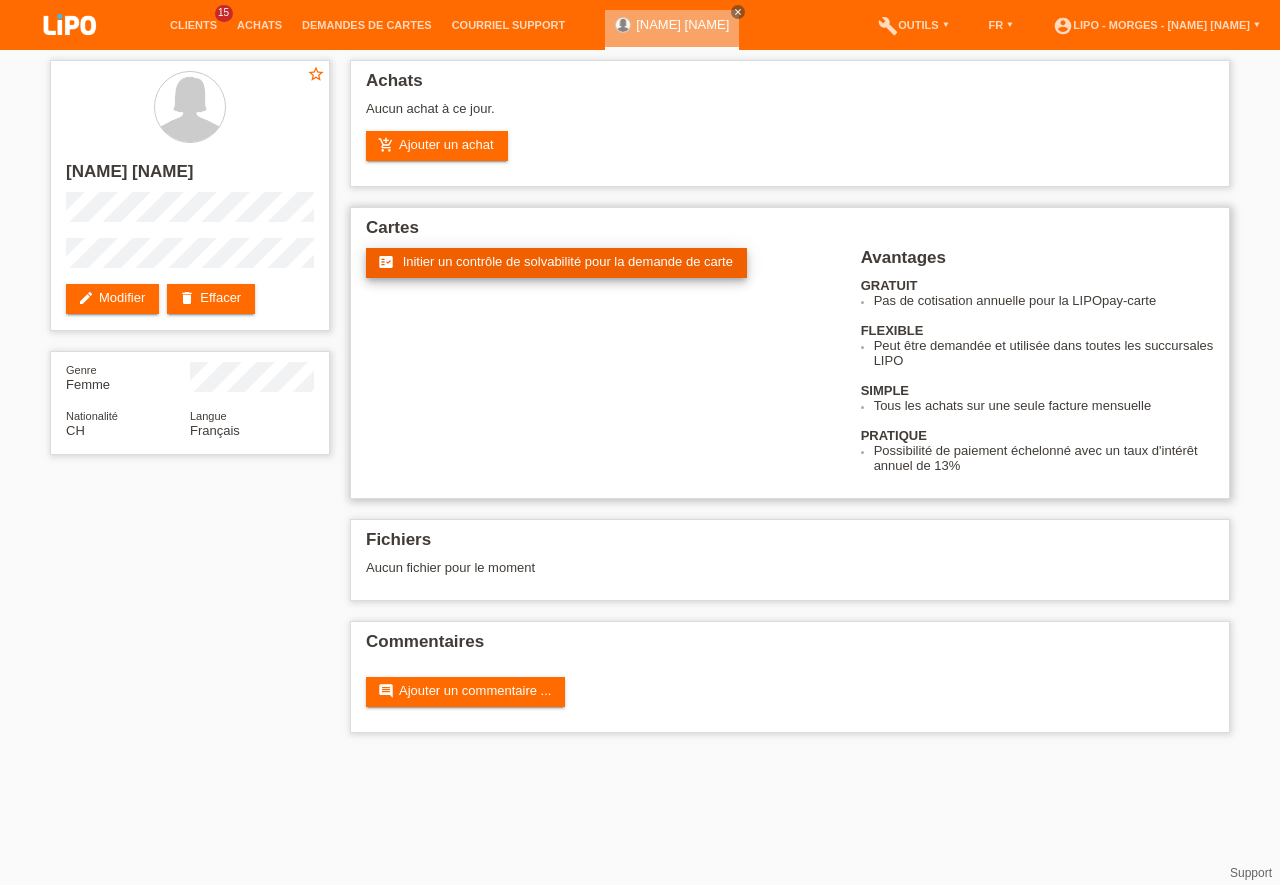 click on "Initier un contrôle de solvabilité pour la demande de carte" at bounding box center [568, 261] 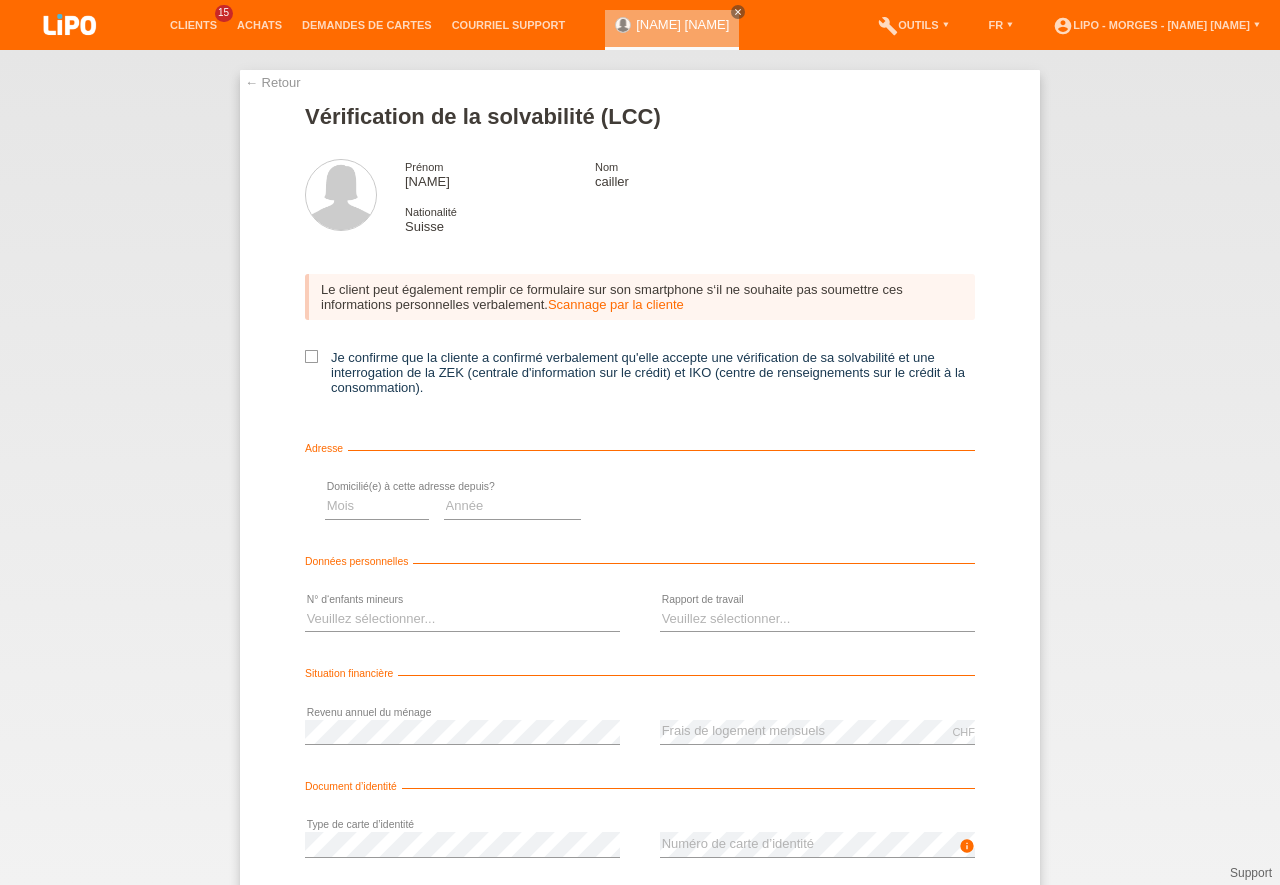scroll, scrollTop: 0, scrollLeft: 0, axis: both 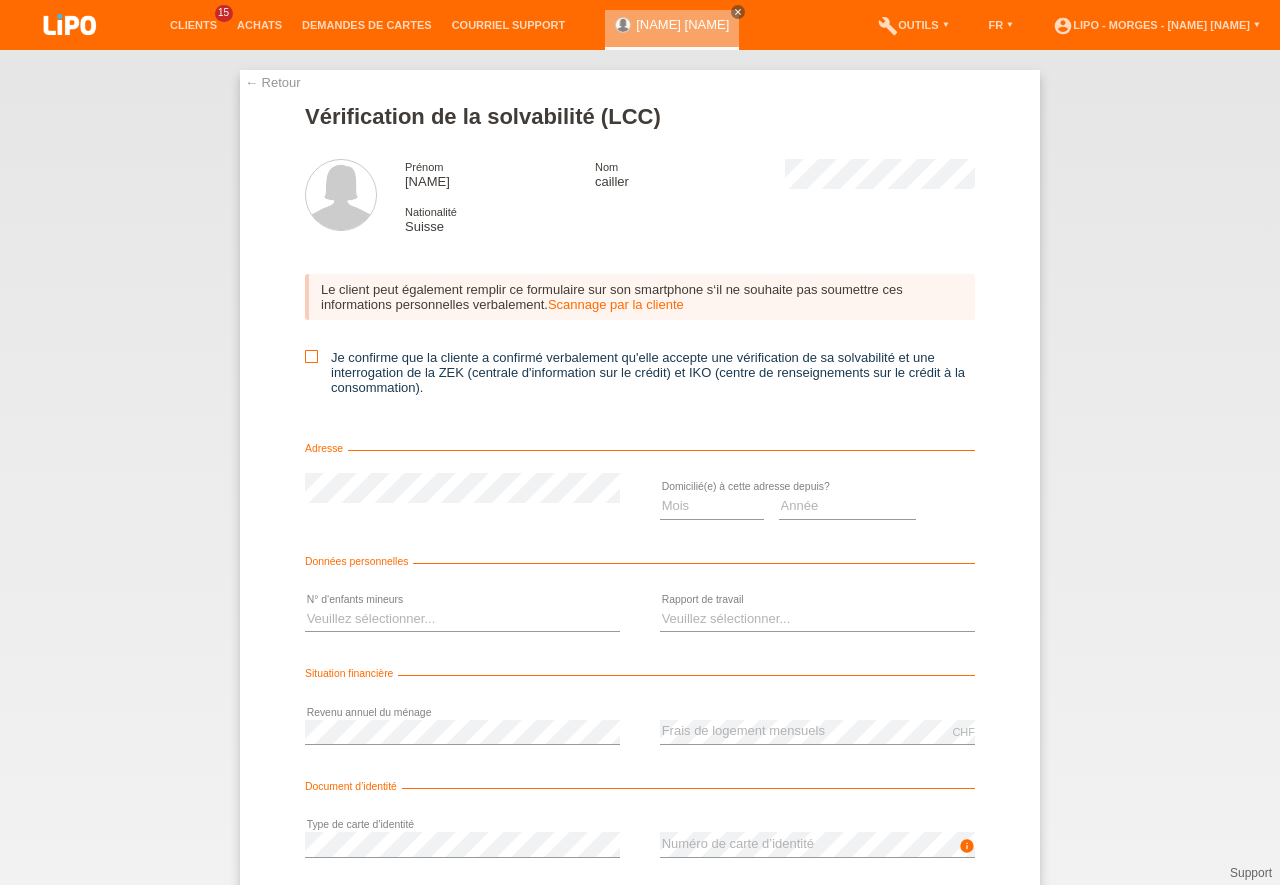 click at bounding box center (311, 356) 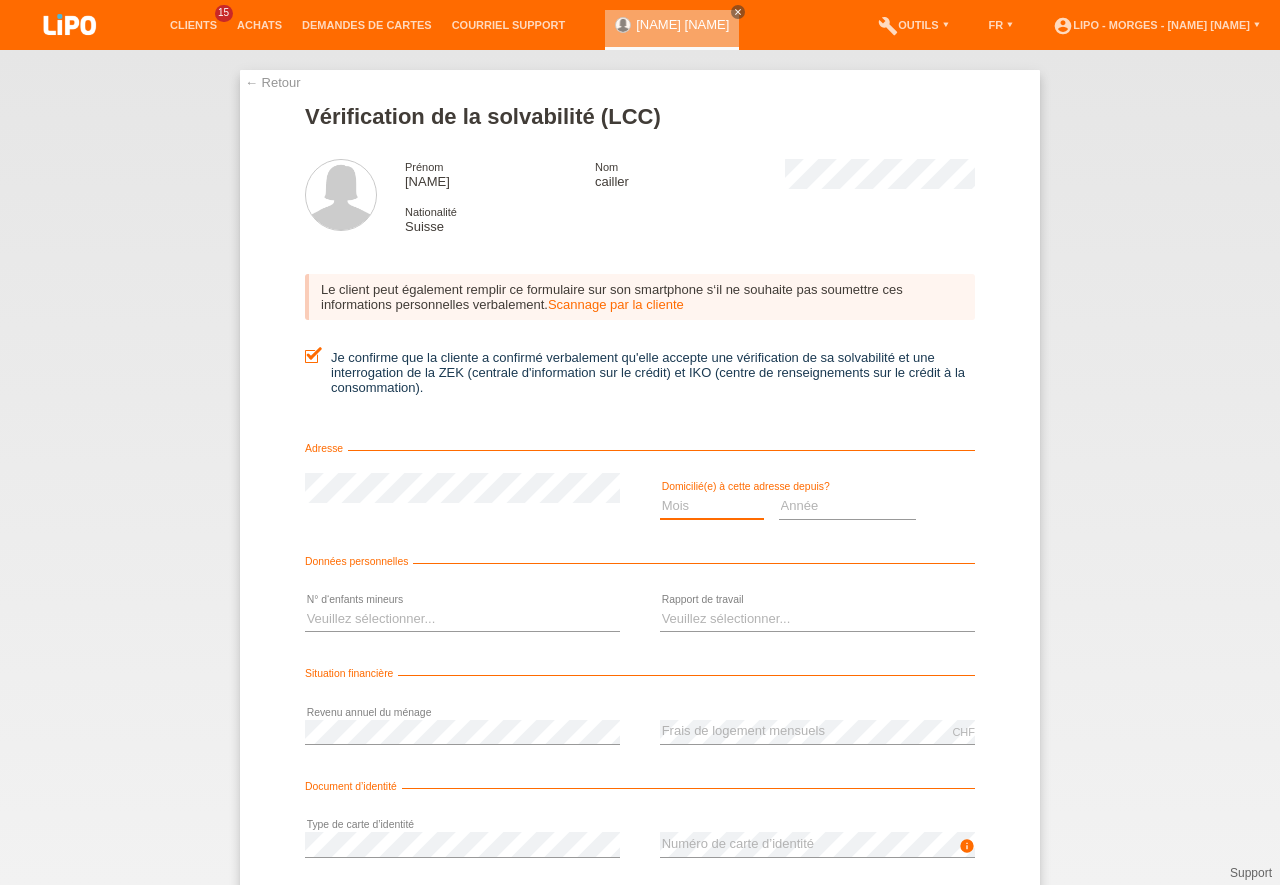 click on "Mois
01
02
03
04
05
06
07
08
09
10" at bounding box center [712, 506] 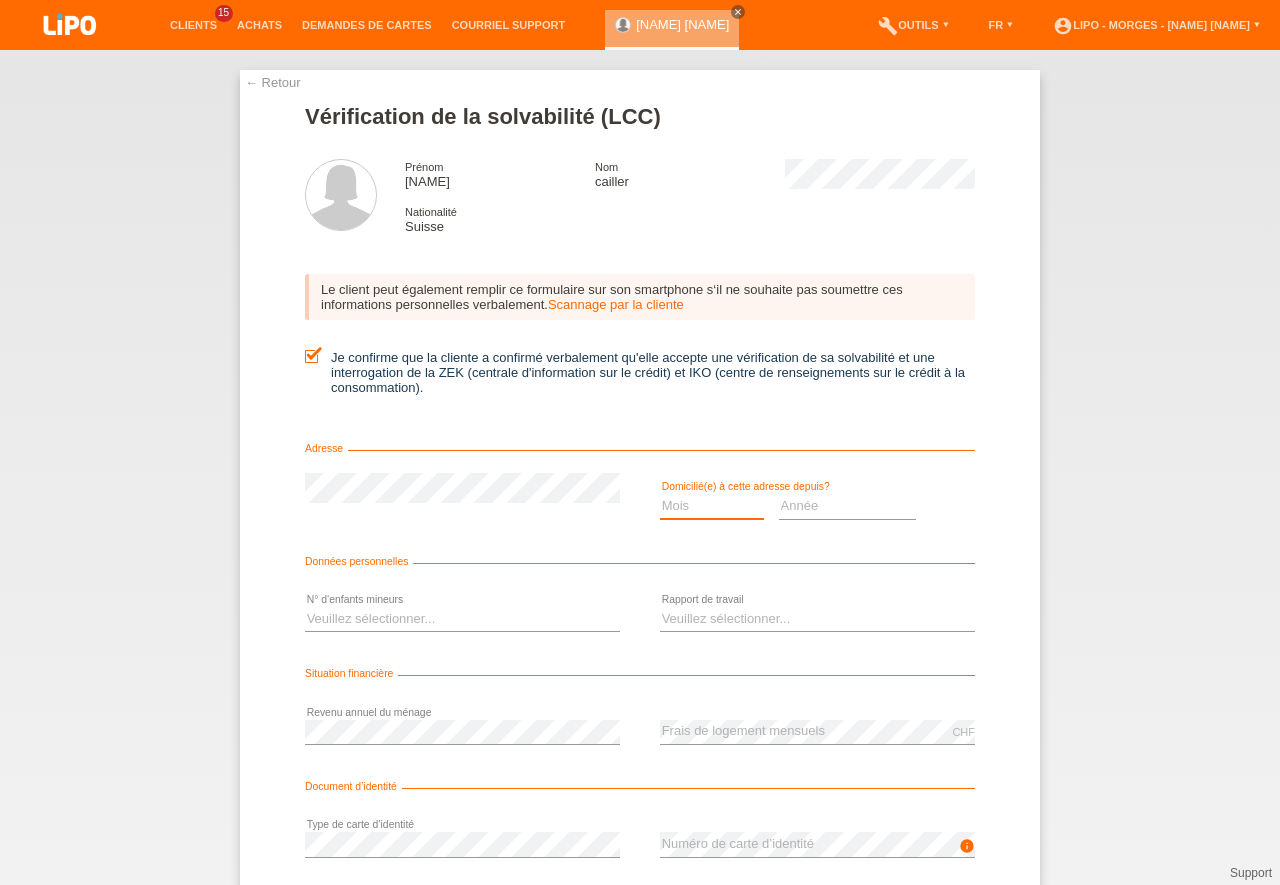 select on "07" 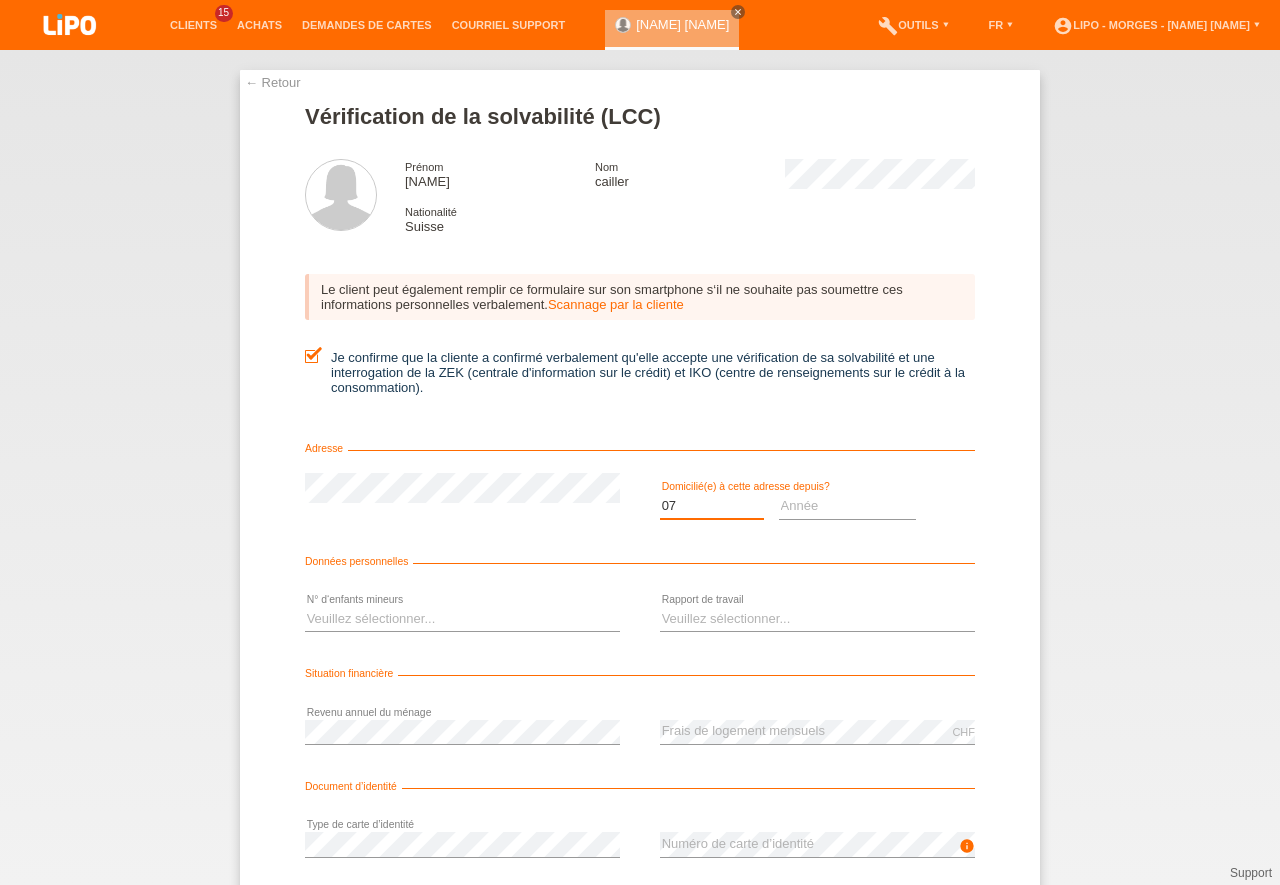 click on "07" at bounding box center [0, 0] 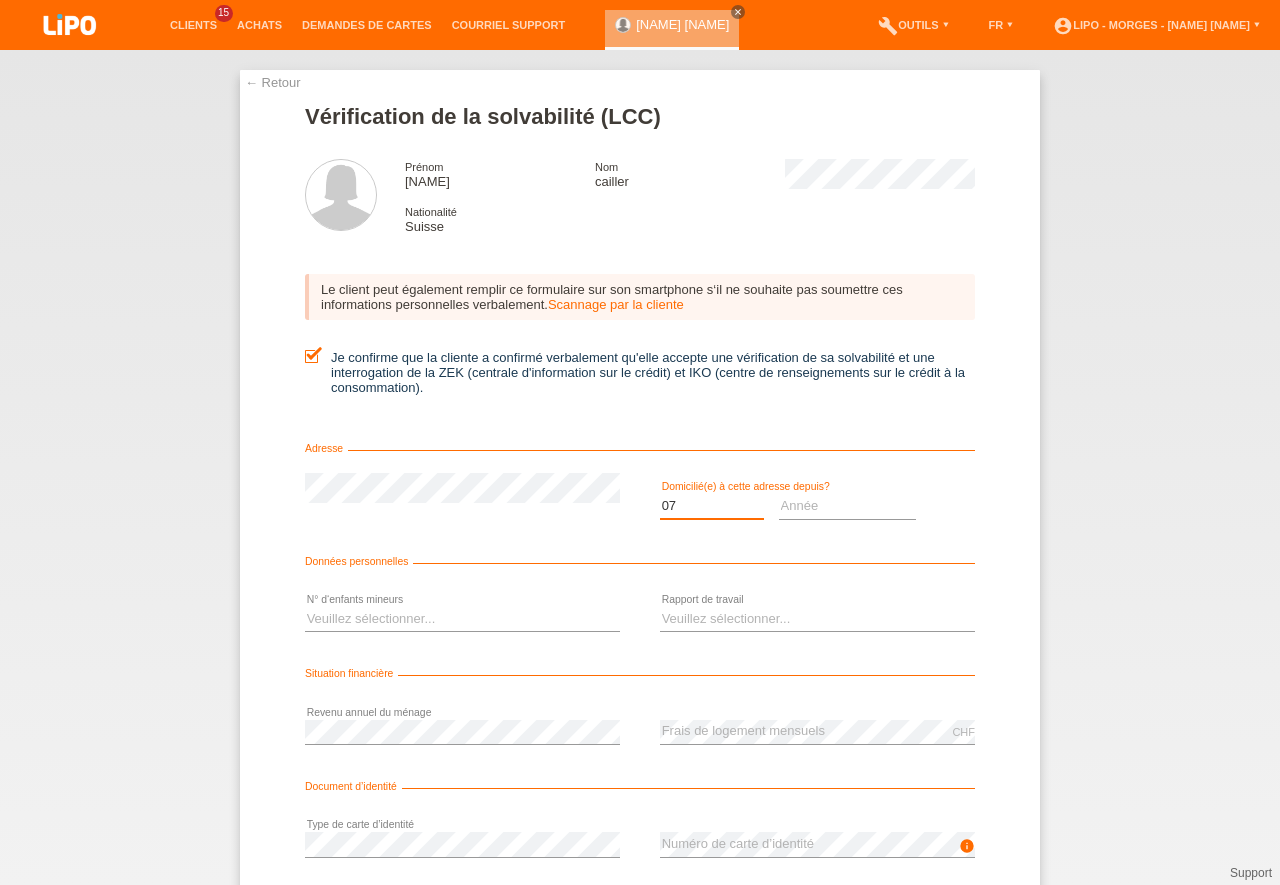 scroll, scrollTop: 0, scrollLeft: 0, axis: both 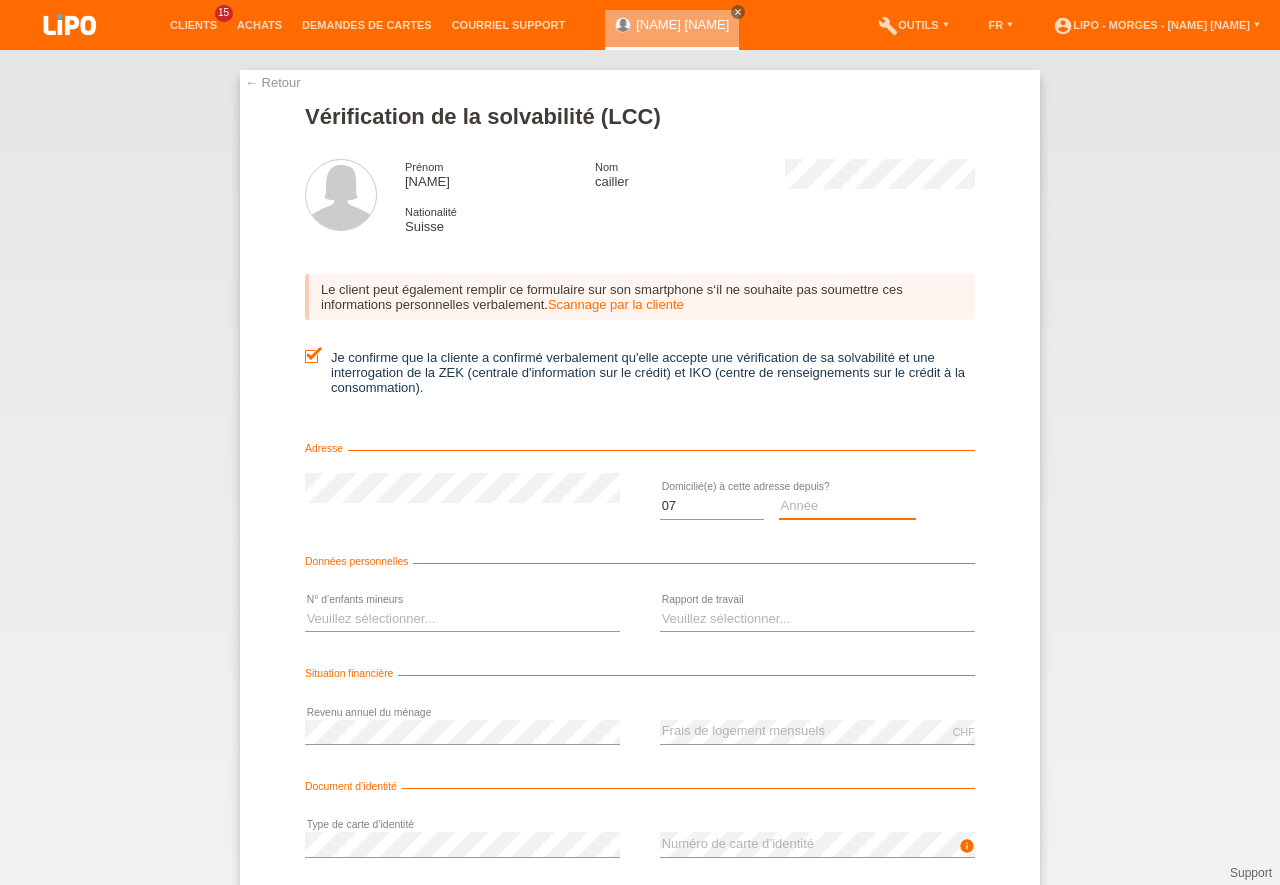 click on "Année
2025
2024
2023
2022
2021
2020
2019
2018
2017
2016 2015 2014 2013 2012 2011 2010 2009 2008 2007 2006 2005 2004 2003" at bounding box center (848, 506) 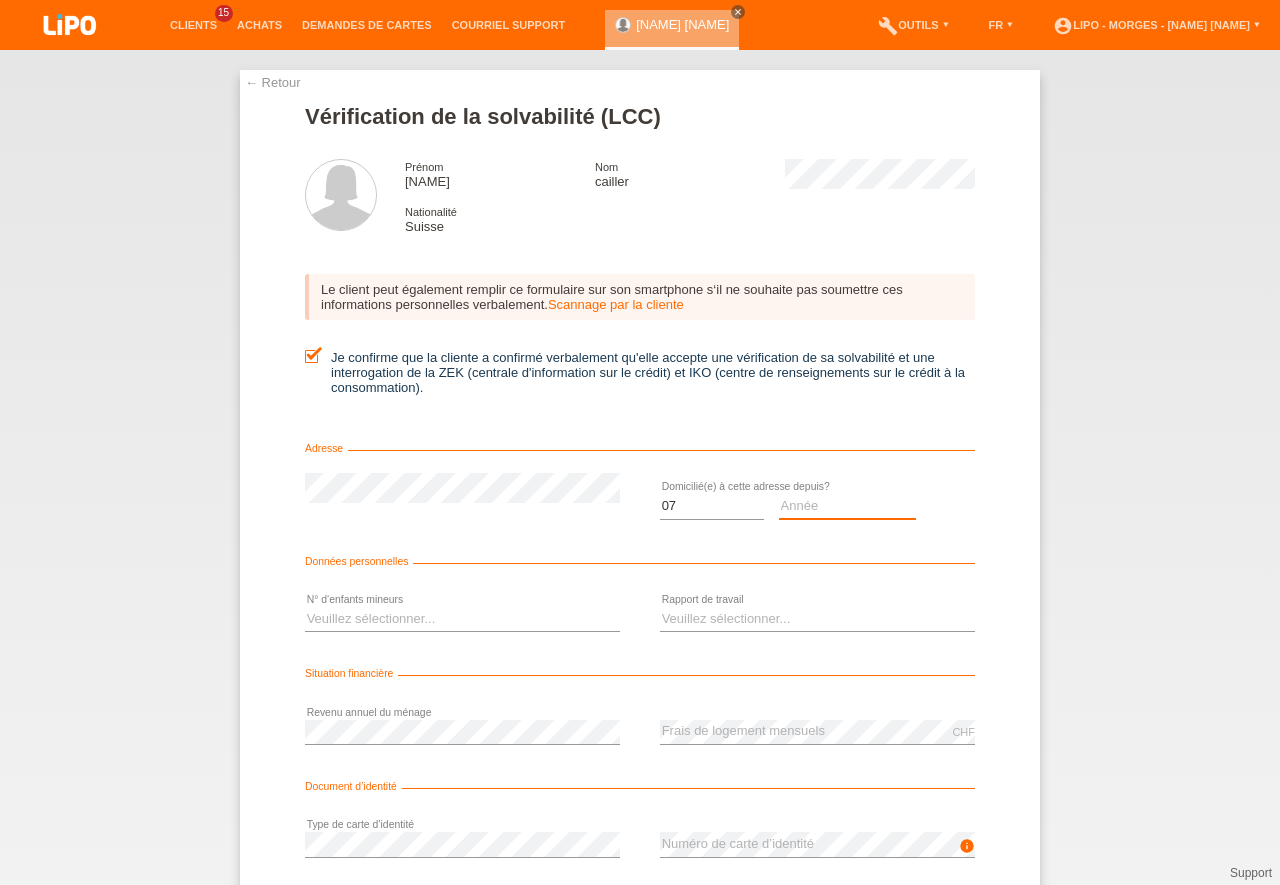 select on "2020" 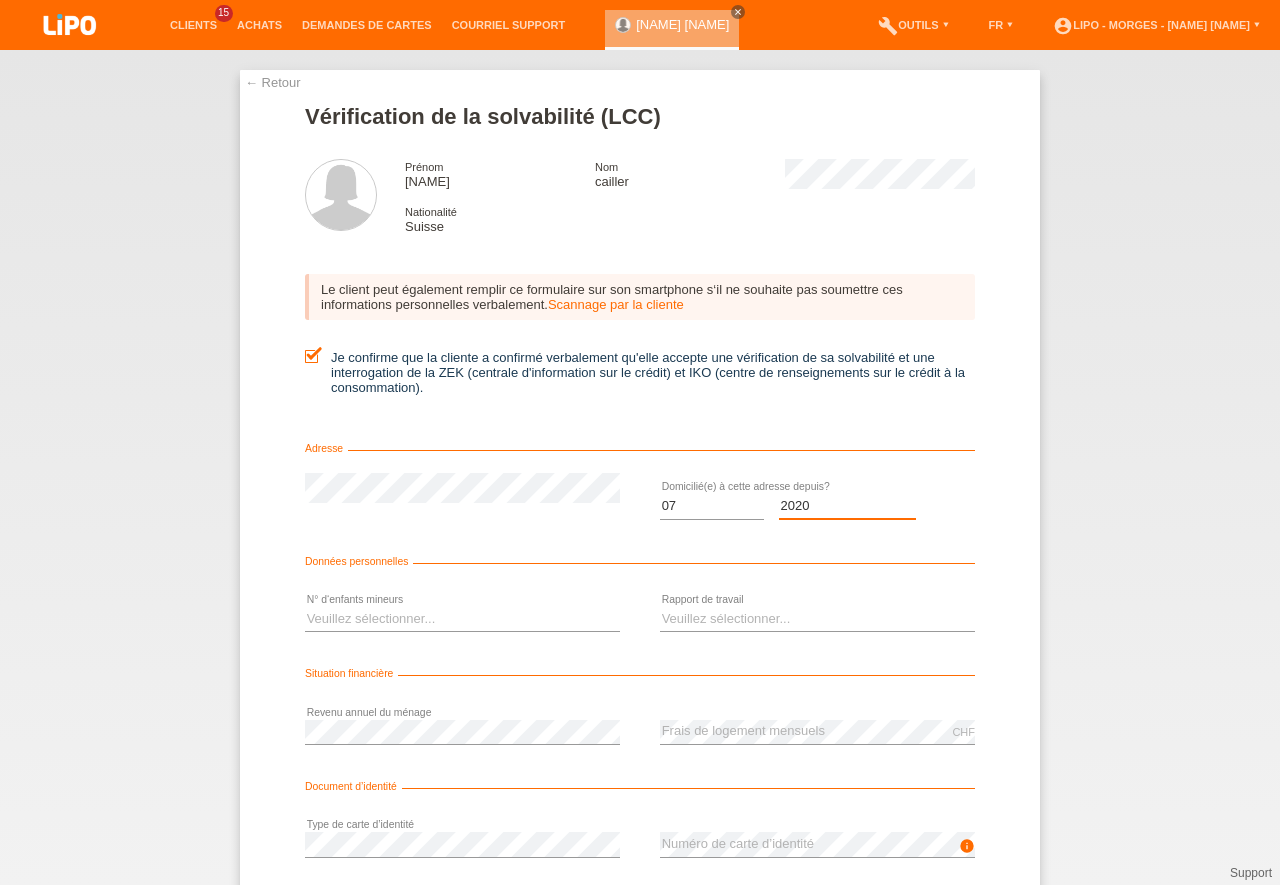 click on "2020" at bounding box center (0, 0) 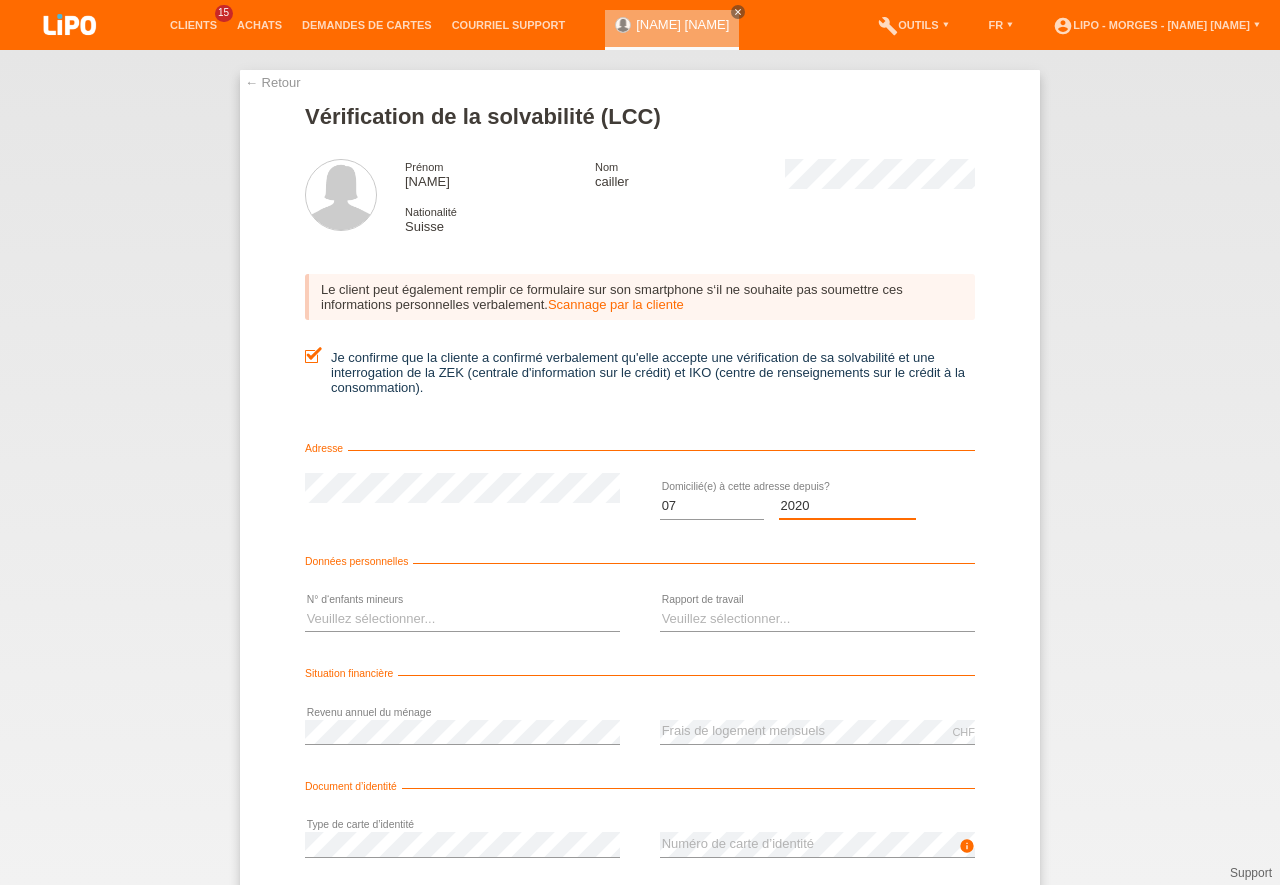 scroll, scrollTop: 0, scrollLeft: 0, axis: both 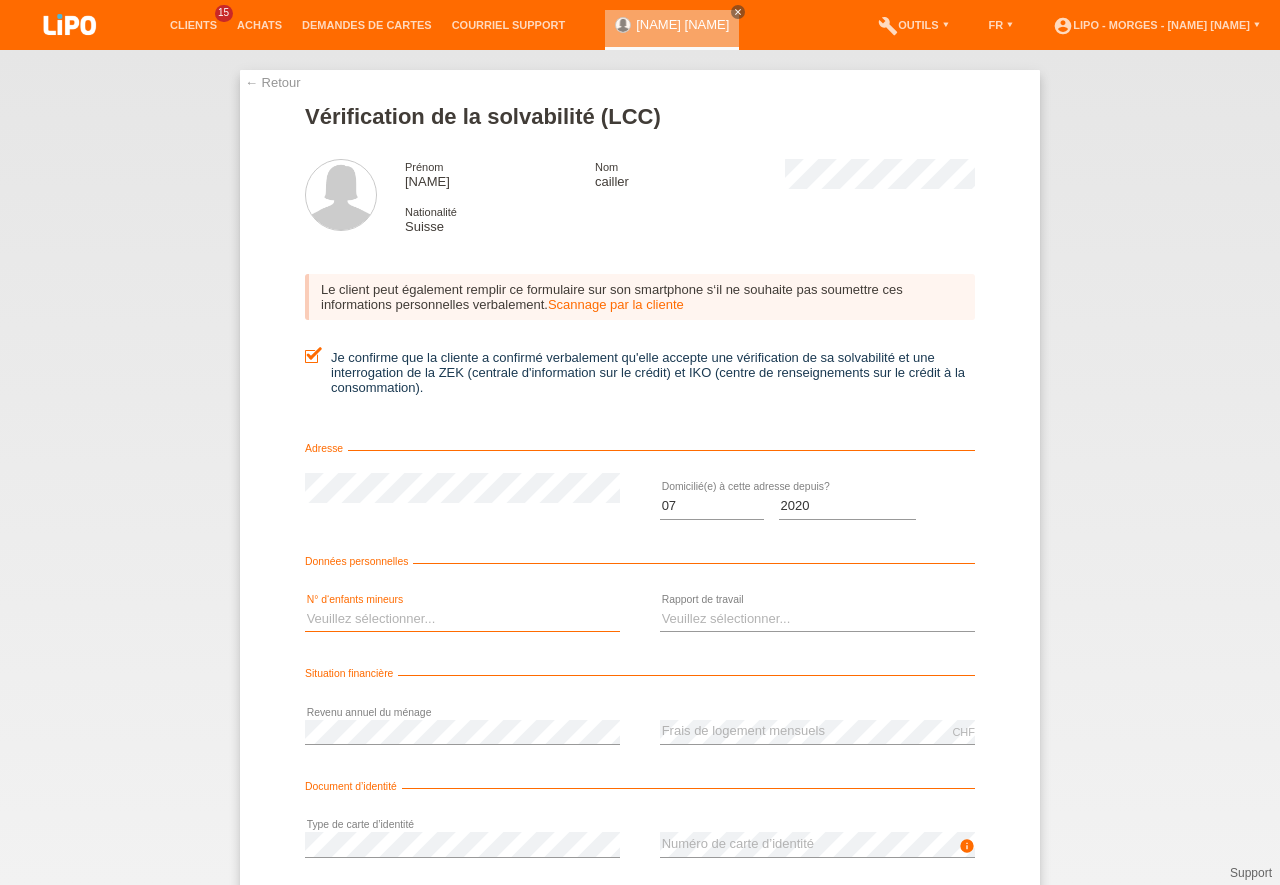 click on "Veuillez sélectionner...
0
1
2
3
4
5
6
7
8
9" at bounding box center [462, 619] 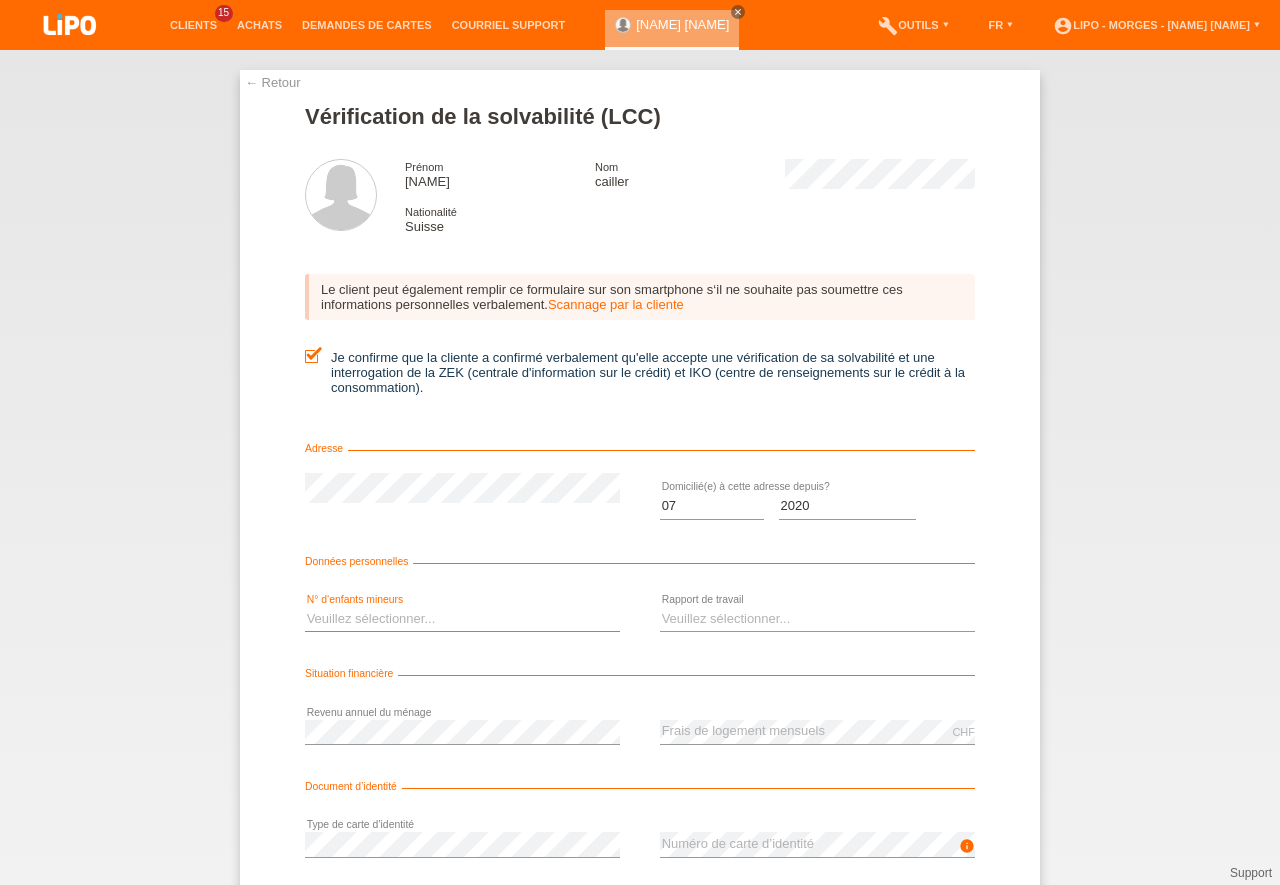 select on "2" 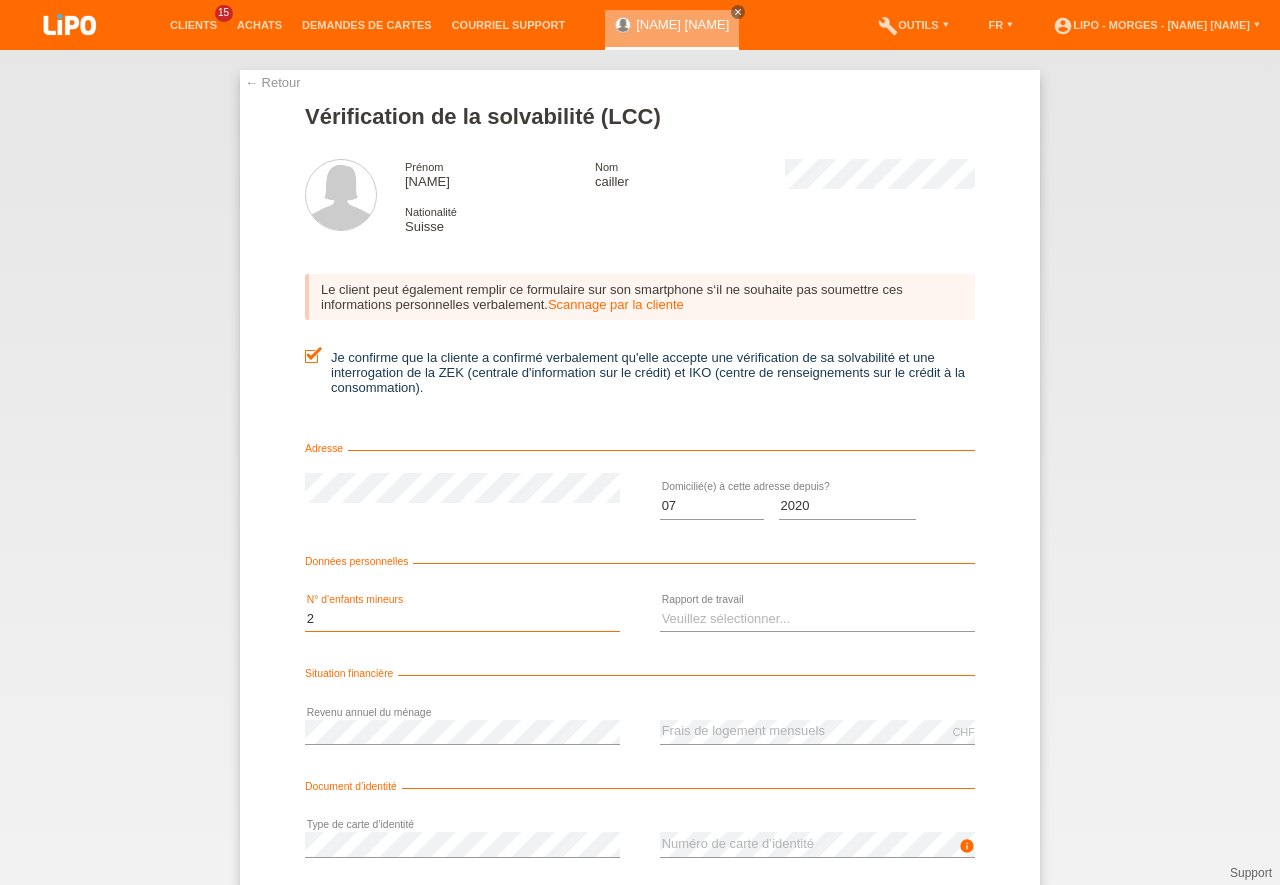click on "2" at bounding box center [0, 0] 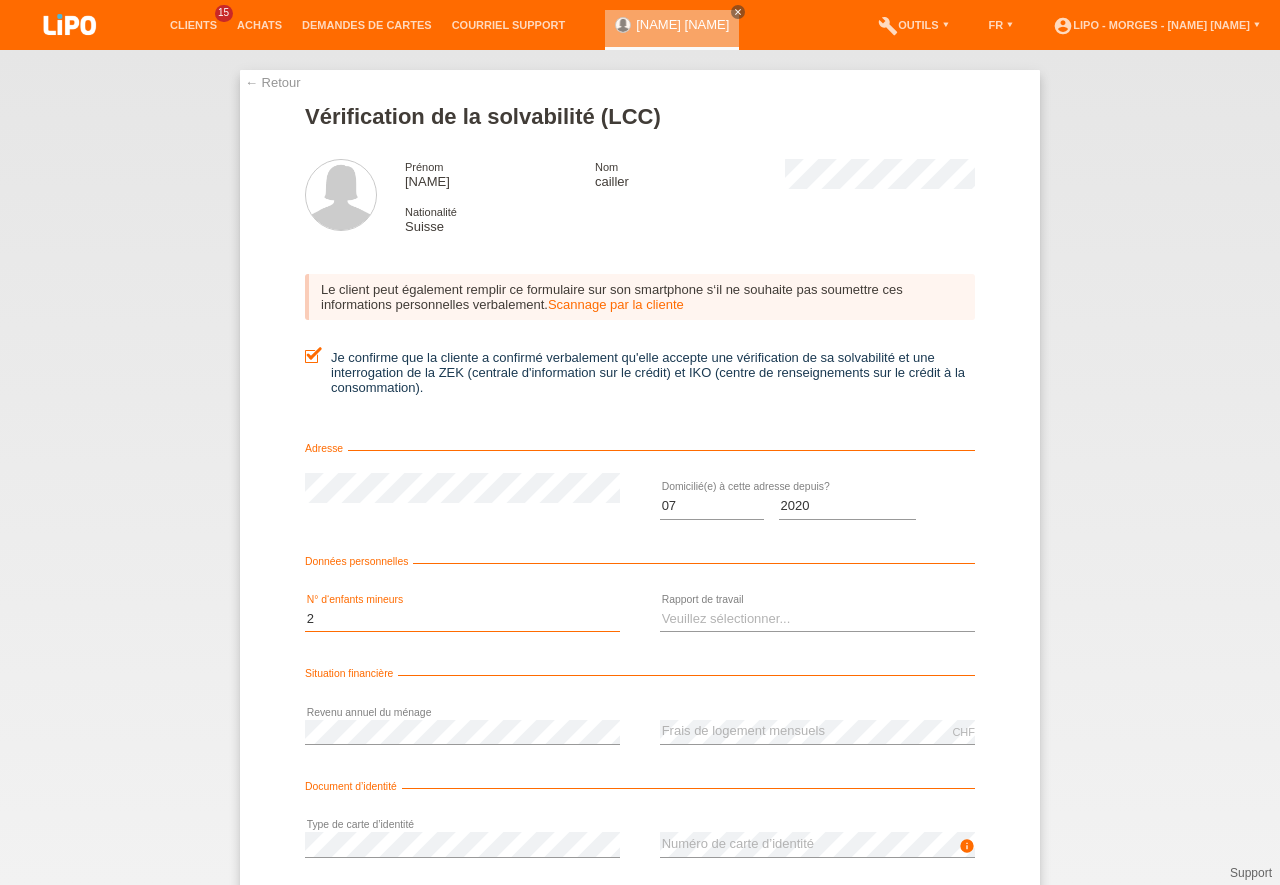 scroll, scrollTop: 0, scrollLeft: 0, axis: both 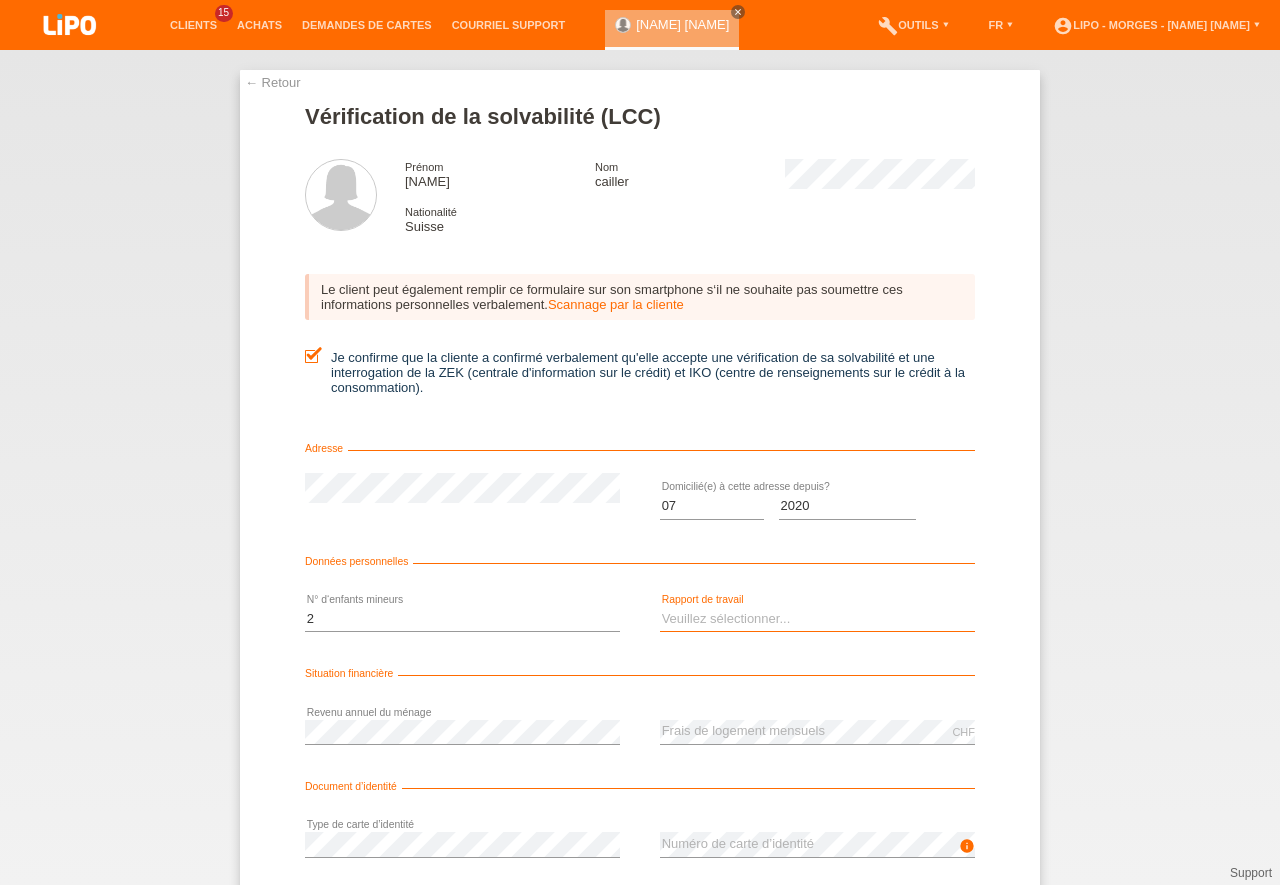 click on "Veuillez sélectionner...
A durée indéterminée
A durée déterminée
Apprenti/étudiant
Retraité(e)
Sans activité lucrative
Femme/homme au foyer
Indépendant(e)" at bounding box center (817, 619) 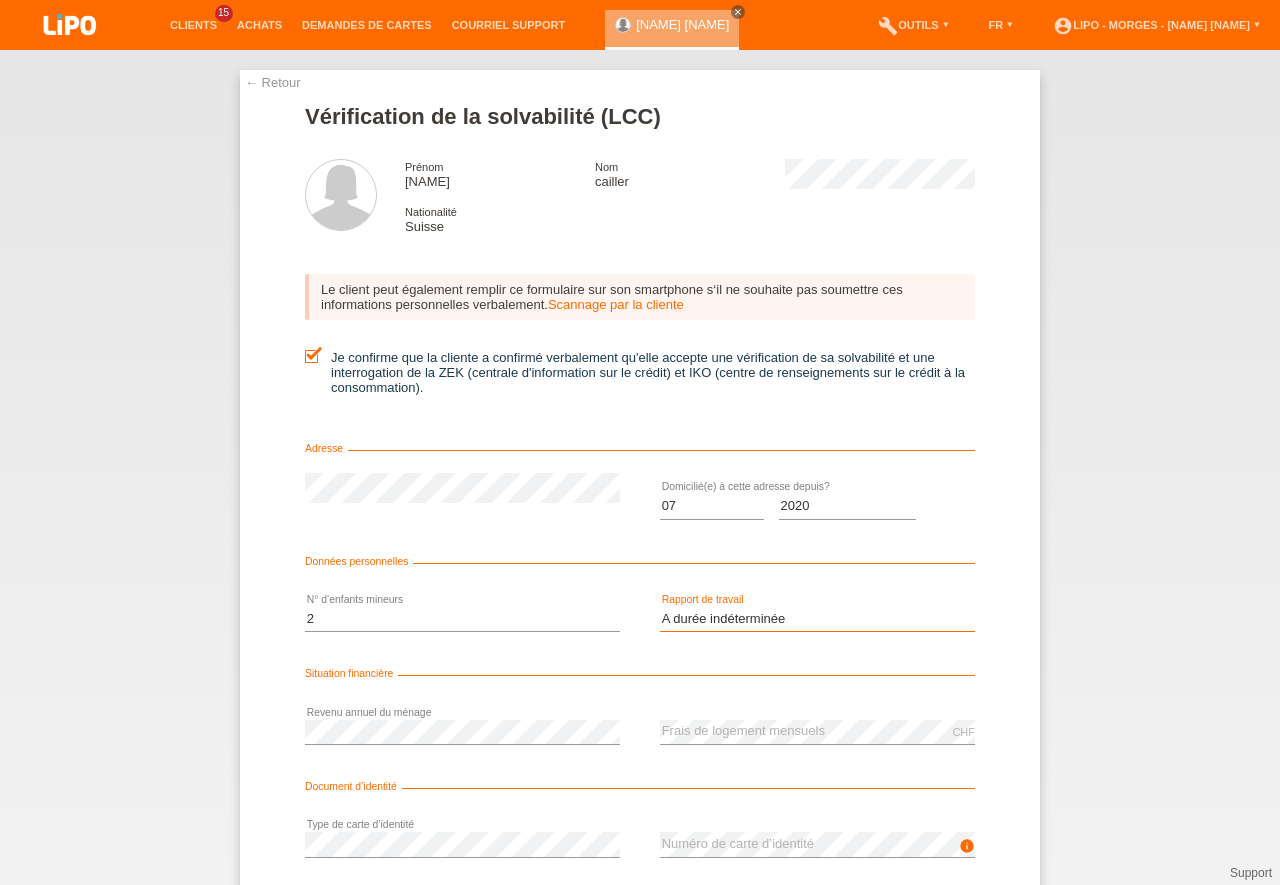 scroll, scrollTop: 0, scrollLeft: 0, axis: both 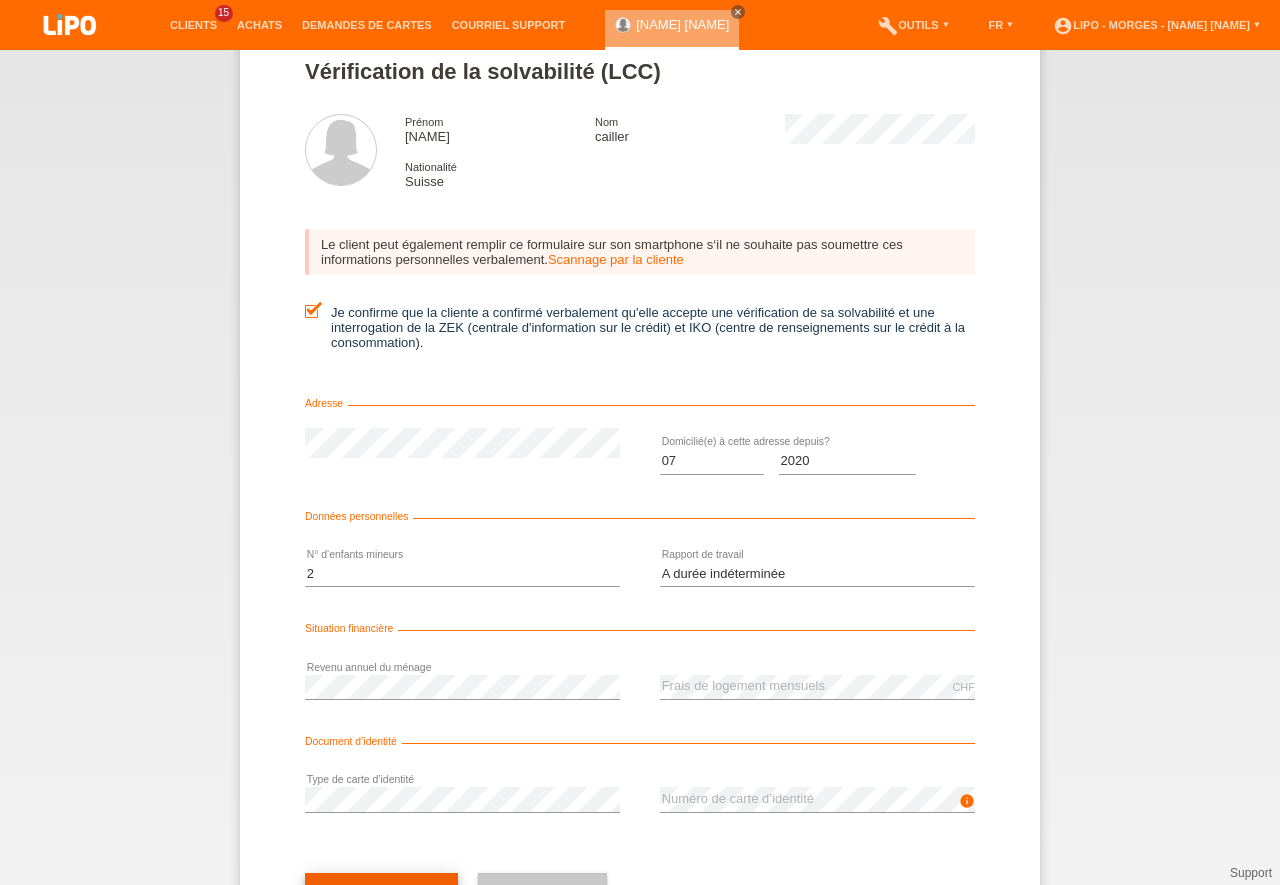 click on "check   Suivant" at bounding box center (381, 892) 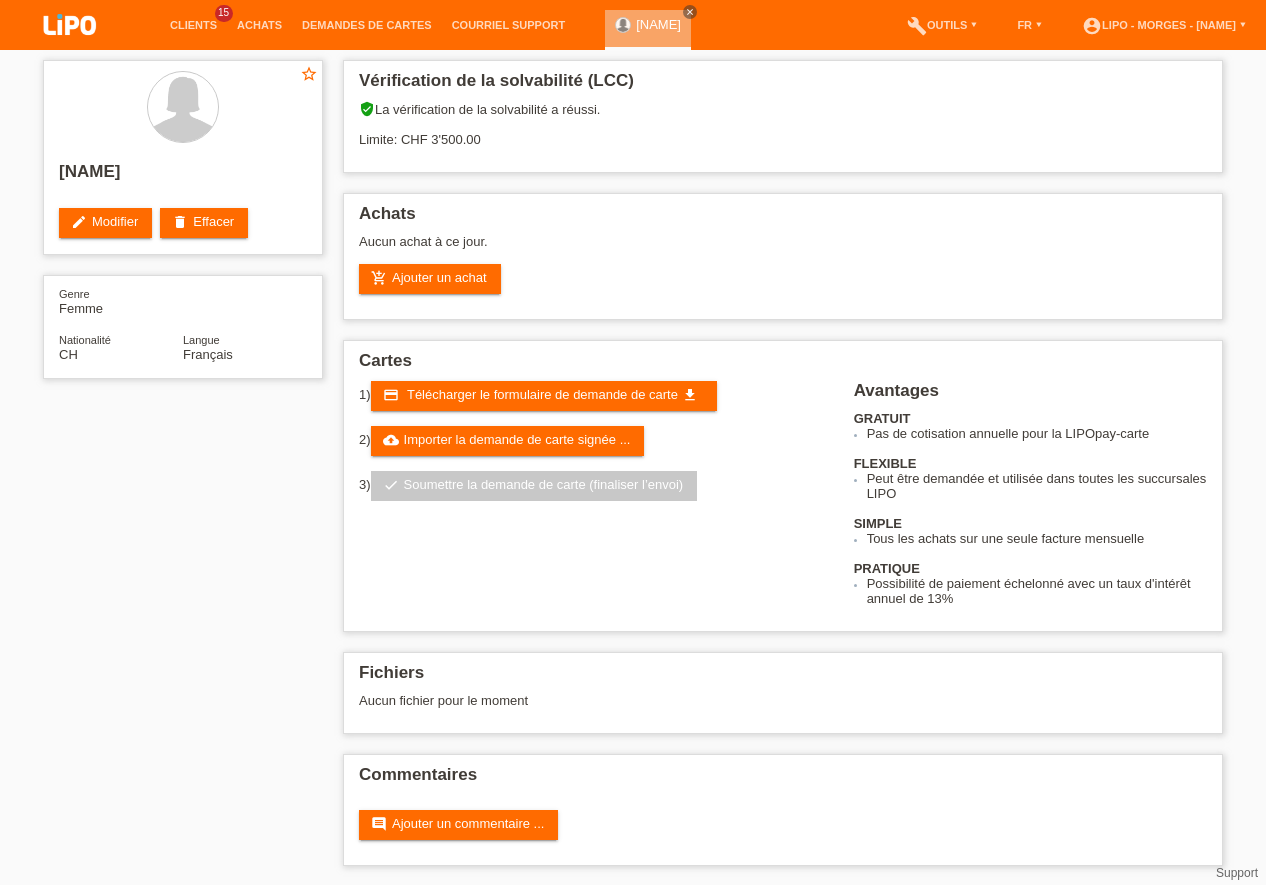 scroll, scrollTop: 0, scrollLeft: 0, axis: both 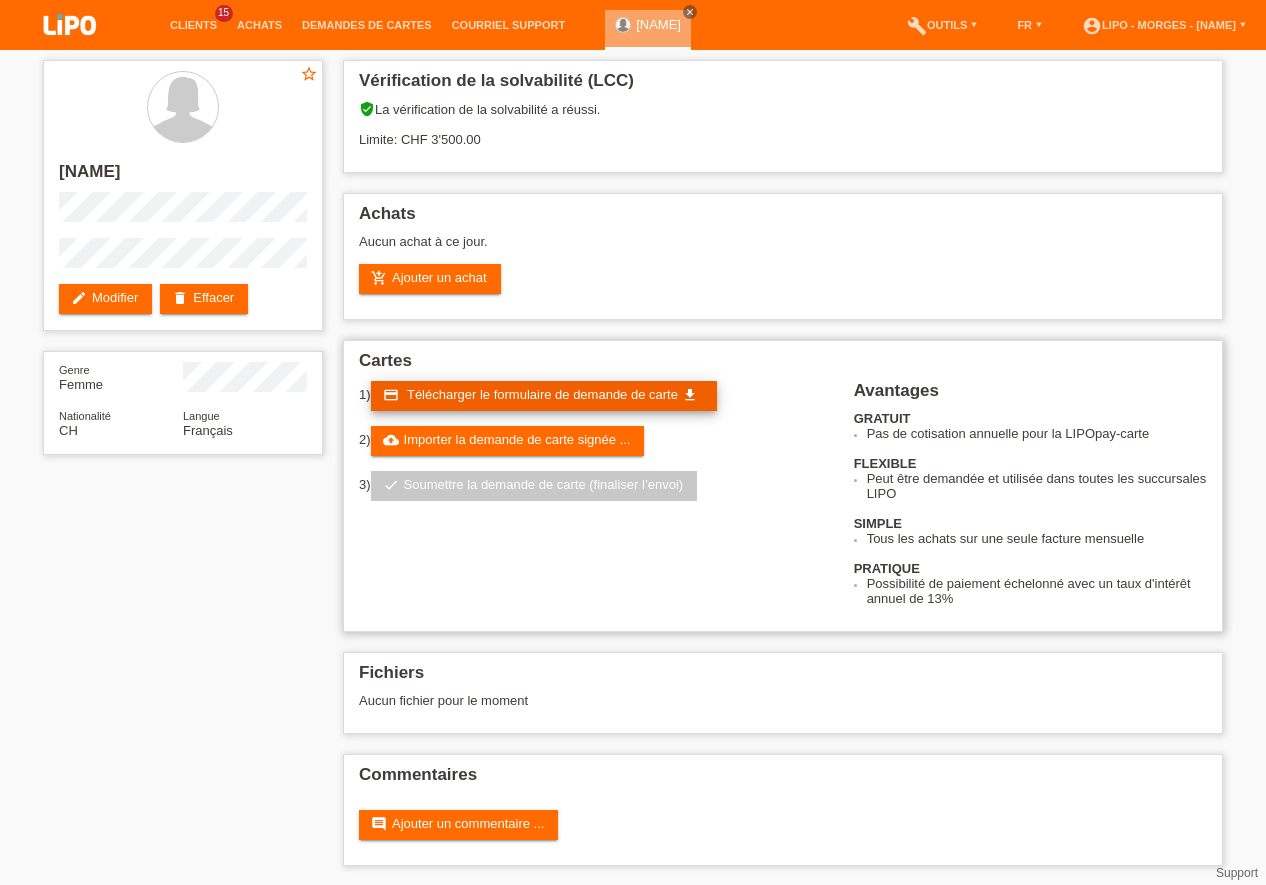 click on "Télécharger le formulaire de demande de carte" at bounding box center [542, 394] 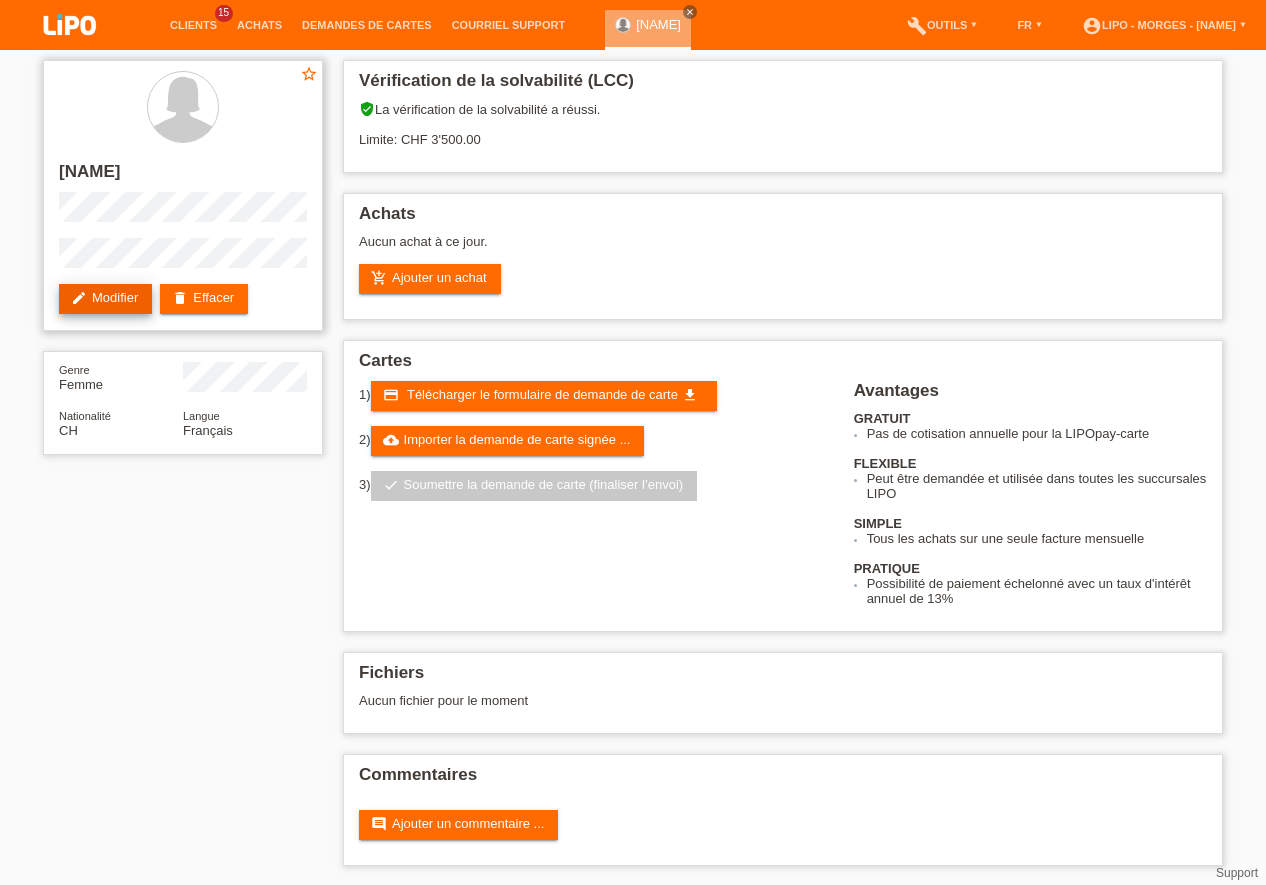 click on "edit  Modifier" at bounding box center (105, 299) 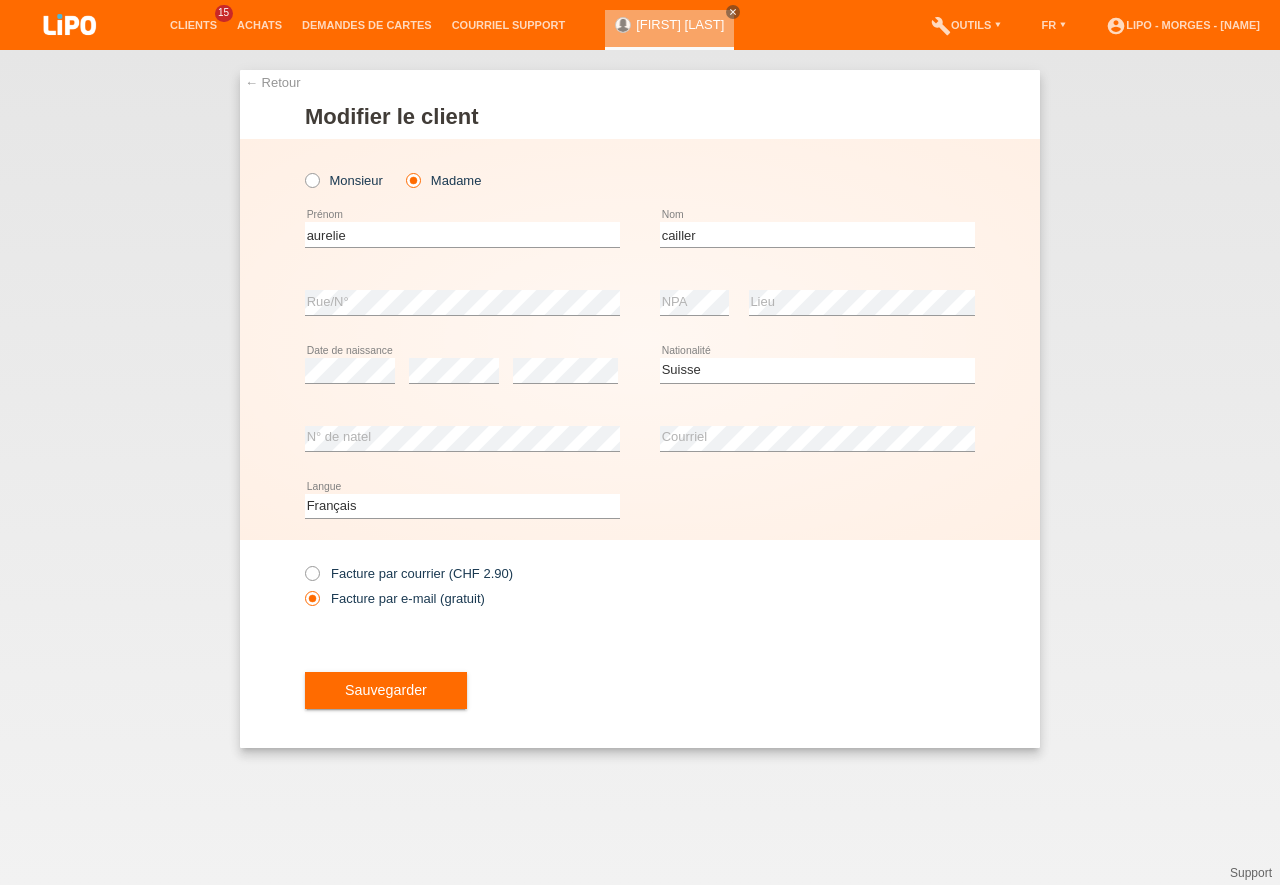 select on "CH" 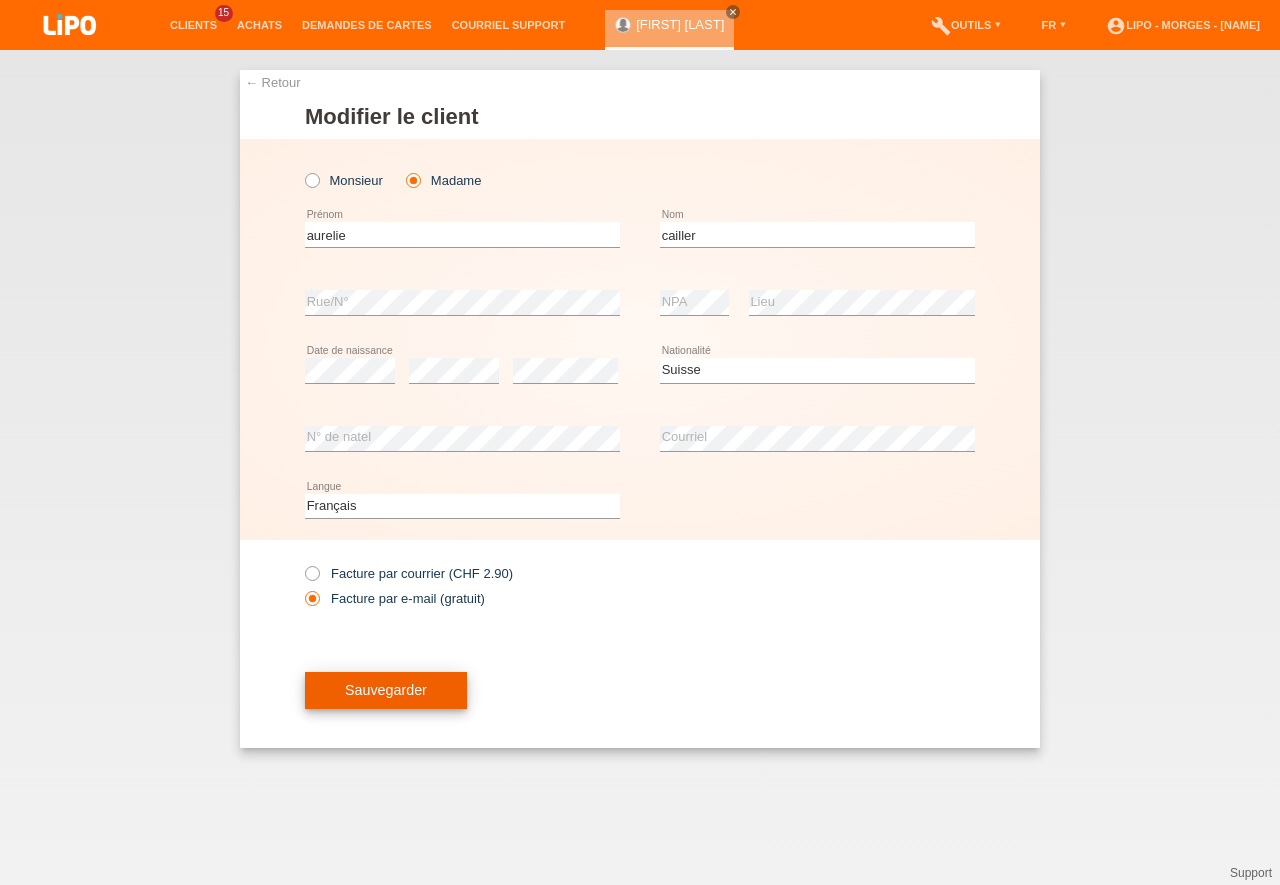 click on "Sauvegarder" at bounding box center [386, 690] 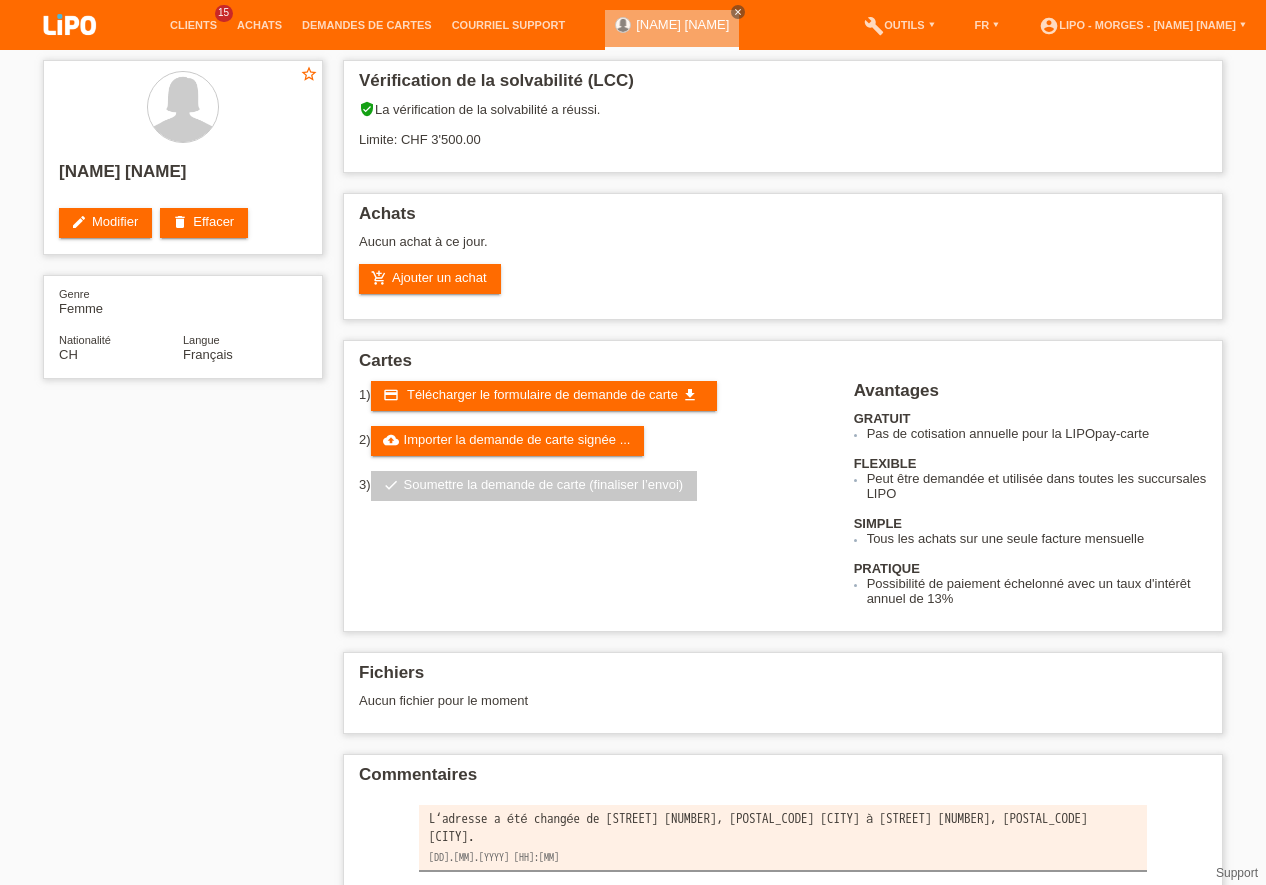scroll, scrollTop: 0, scrollLeft: 0, axis: both 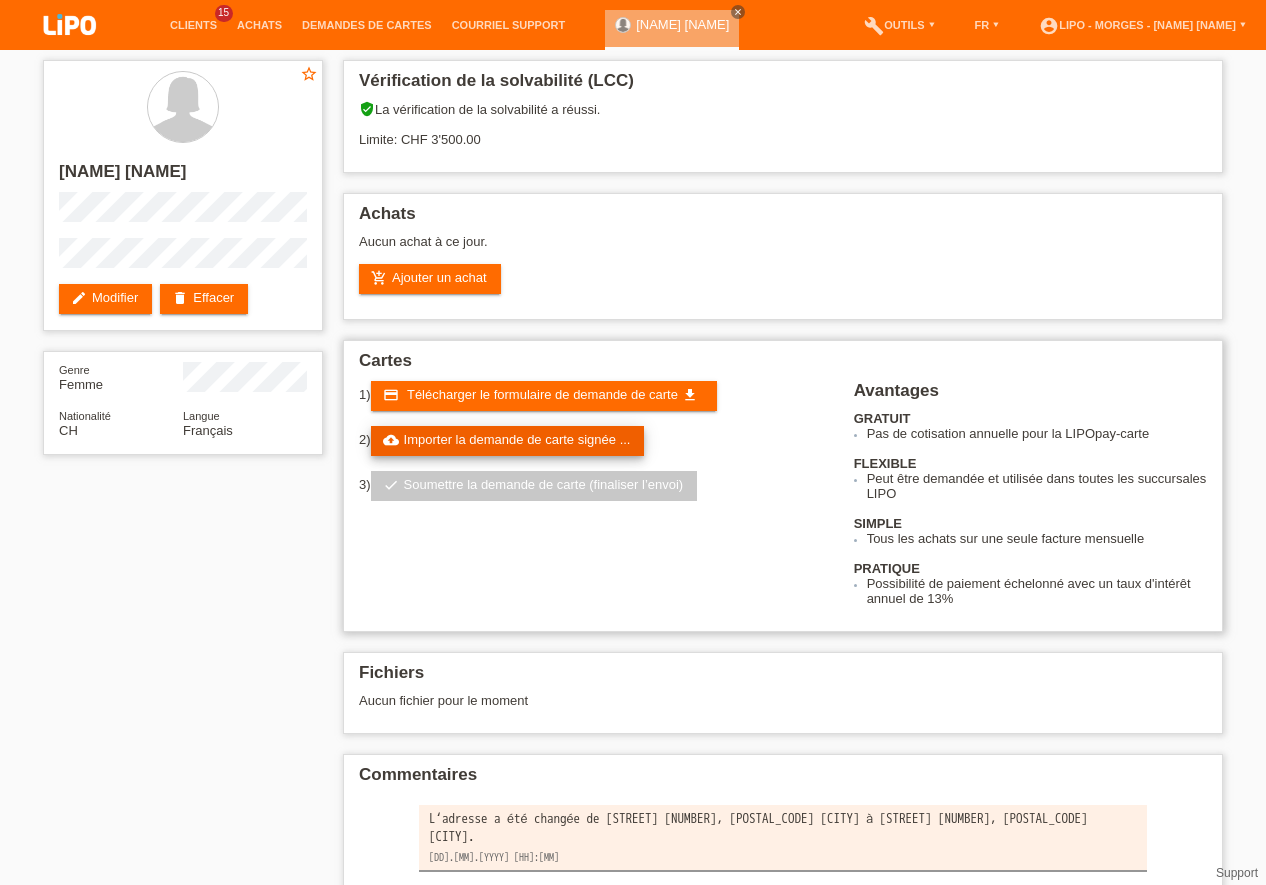 click on "cloud_upload  Importer la demande de carte signée ..." at bounding box center (508, 441) 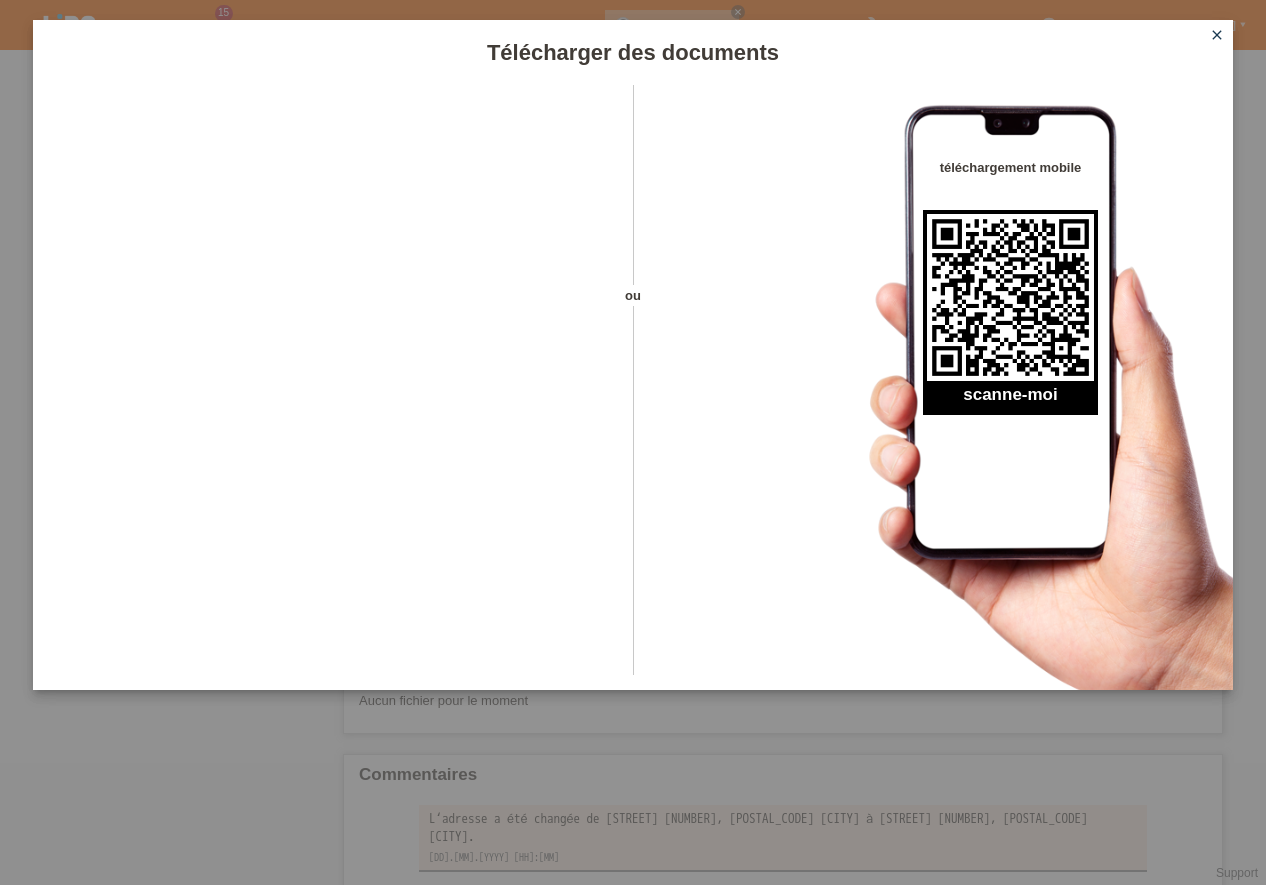 click on "close" at bounding box center (1217, 35) 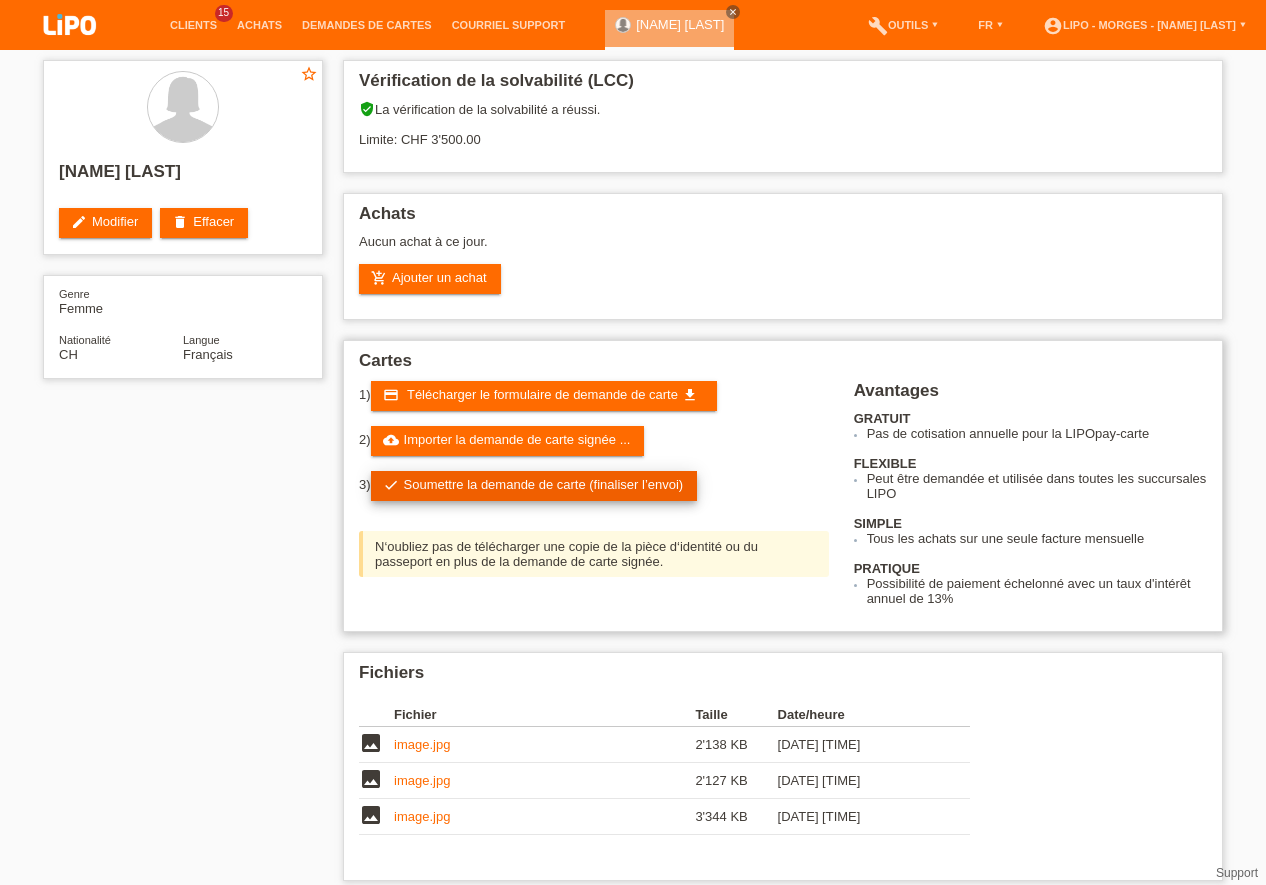 scroll, scrollTop: 0, scrollLeft: 0, axis: both 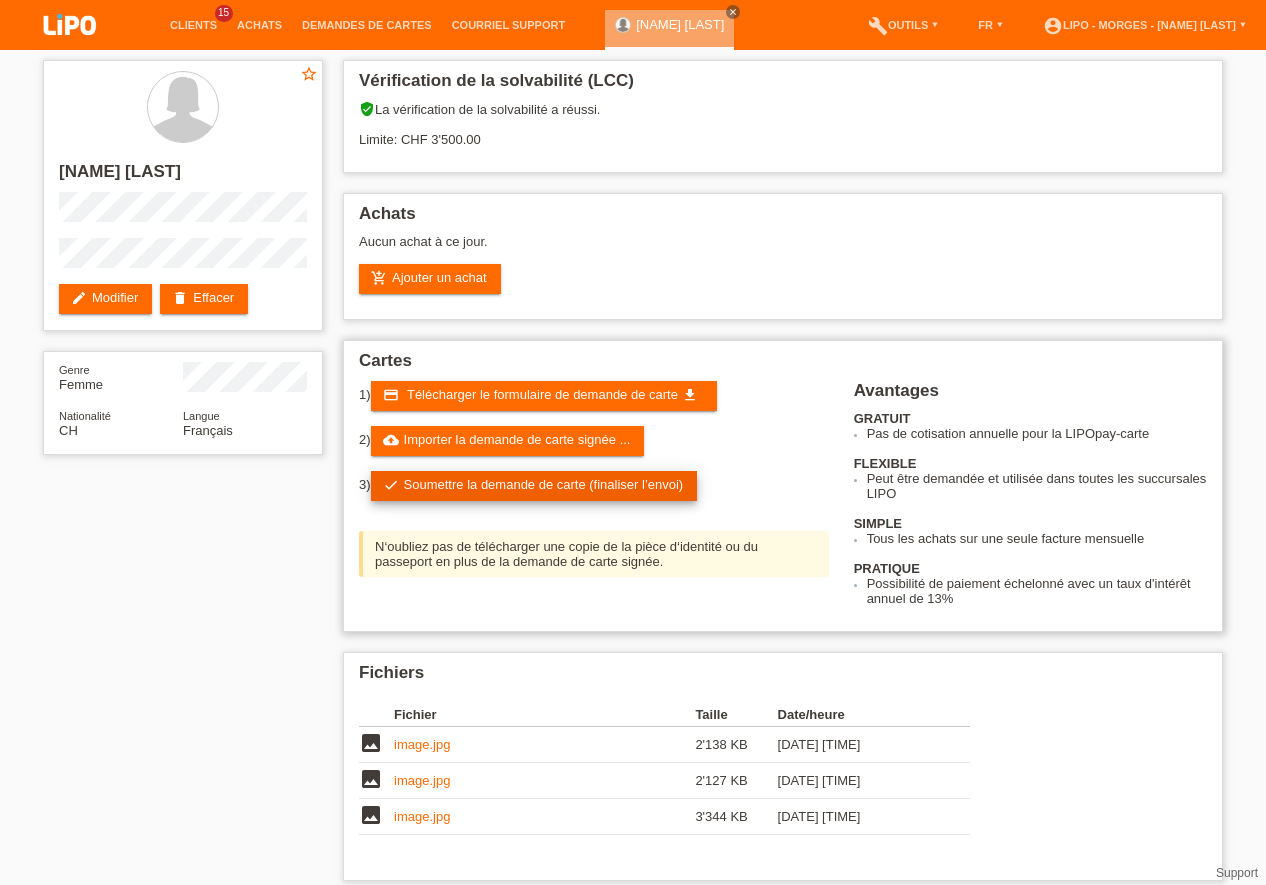click on "check  Soumettre la demande de carte (finaliser l’envoi)" at bounding box center [534, 486] 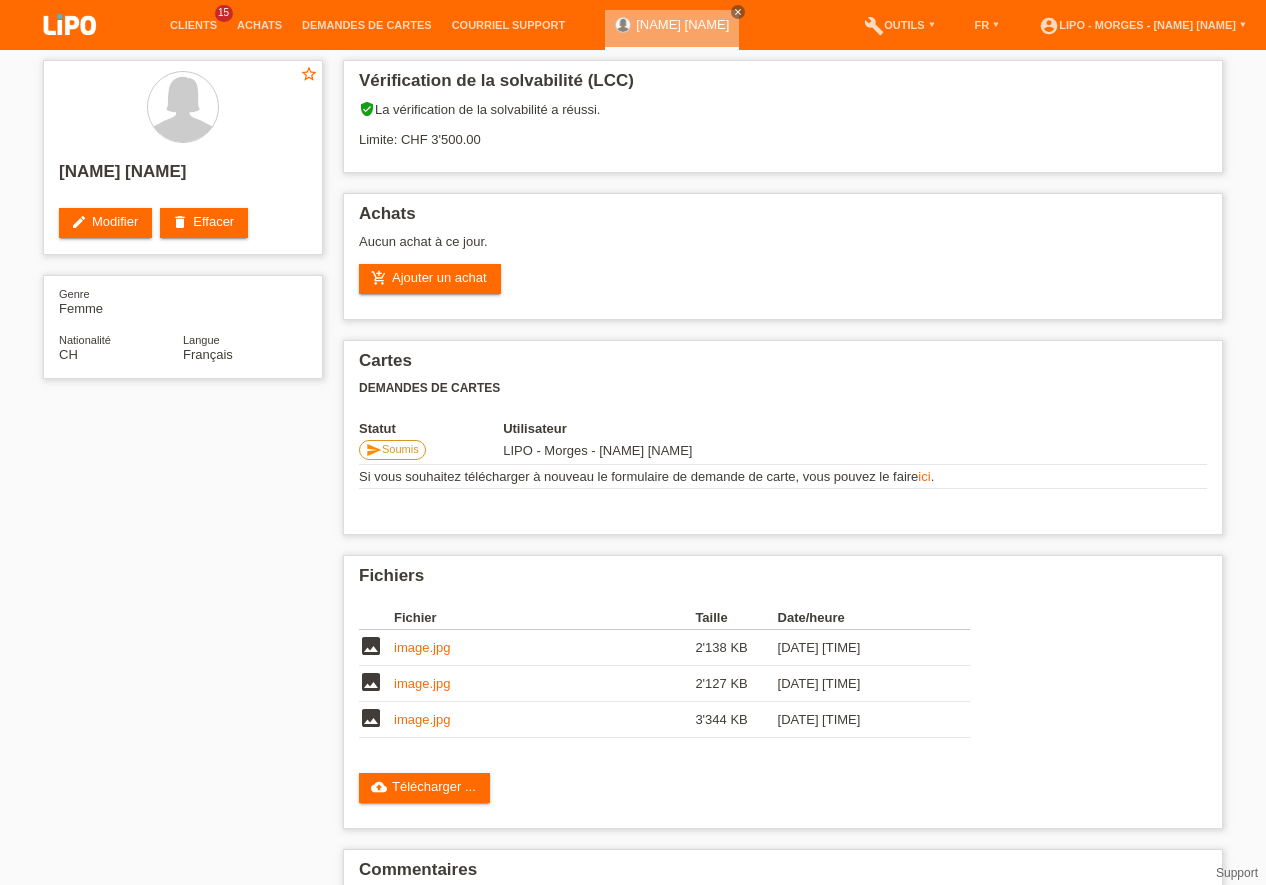 scroll, scrollTop: 0, scrollLeft: 0, axis: both 